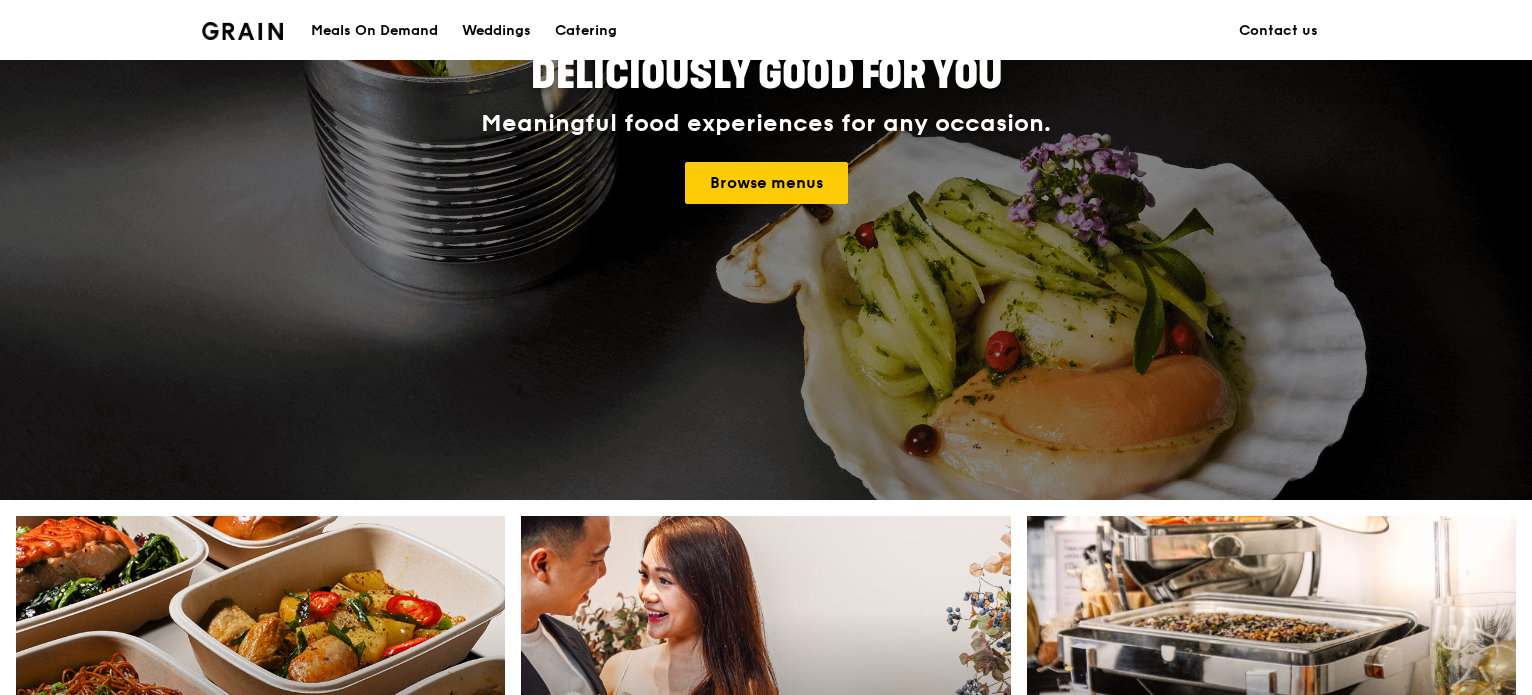 scroll, scrollTop: 700, scrollLeft: 0, axis: vertical 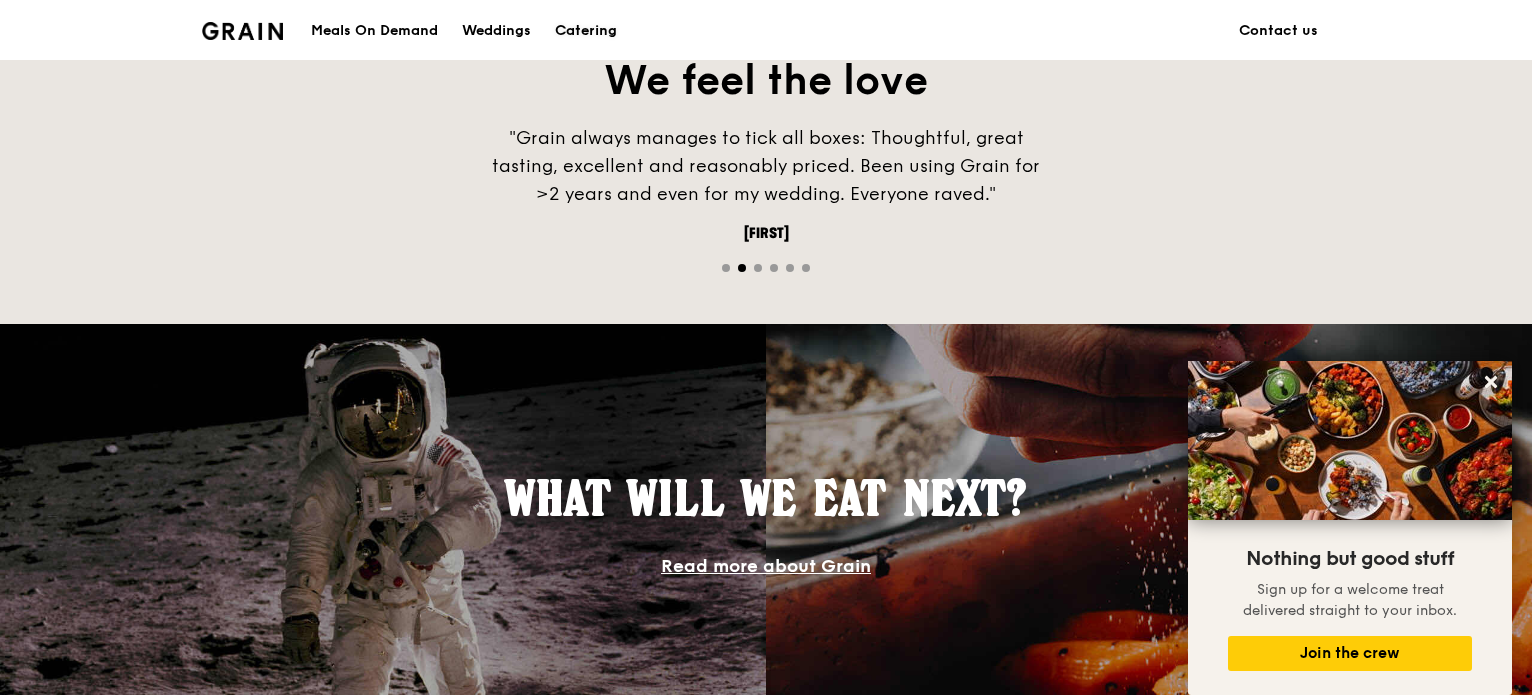 click on "Catering" at bounding box center (586, 31) 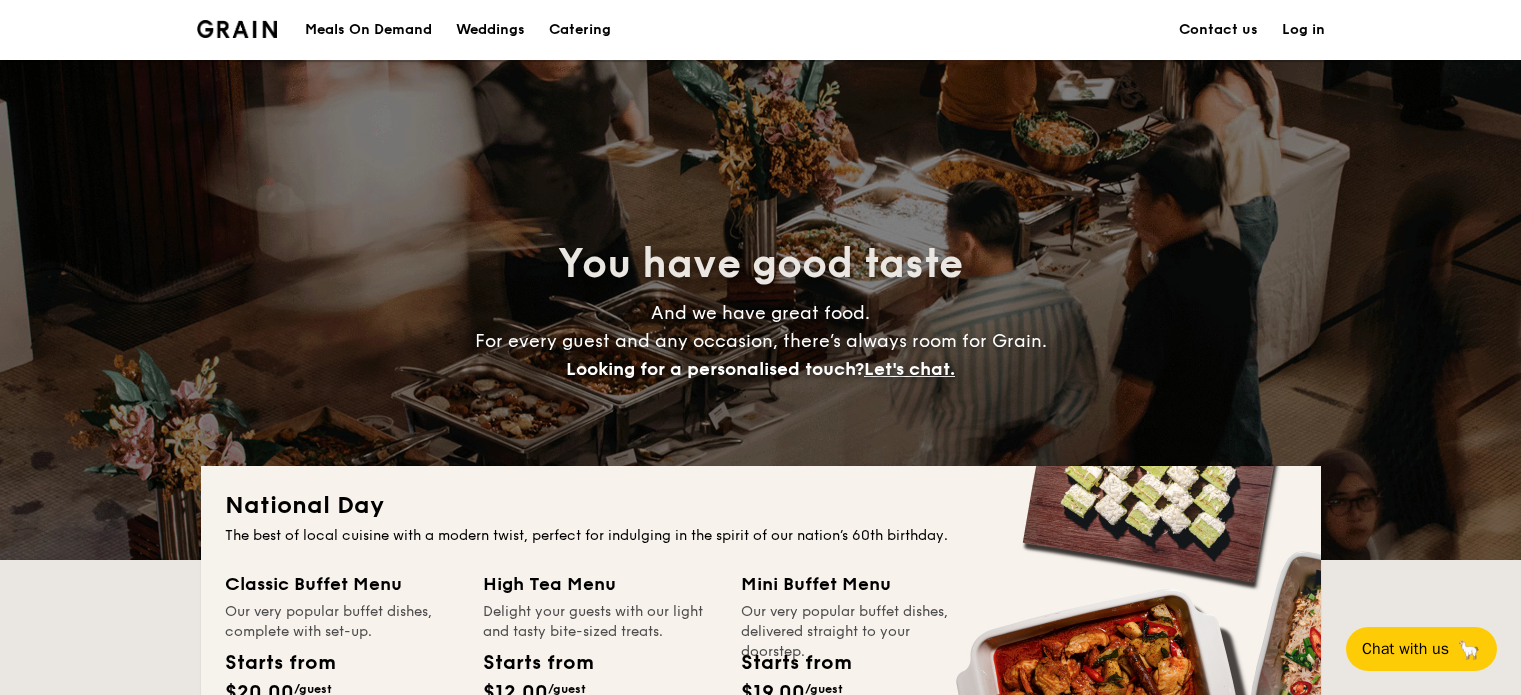 scroll, scrollTop: 400, scrollLeft: 0, axis: vertical 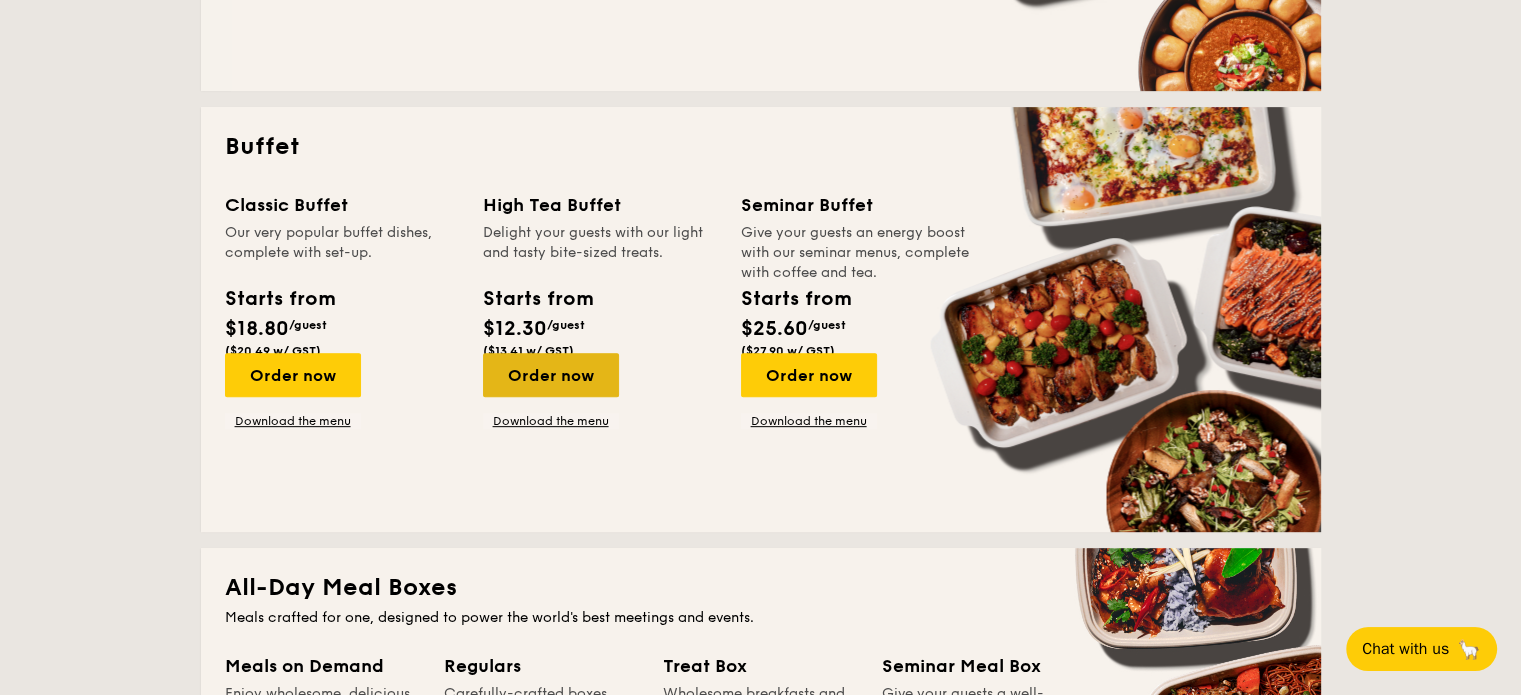 click on "Order now" at bounding box center (551, 375) 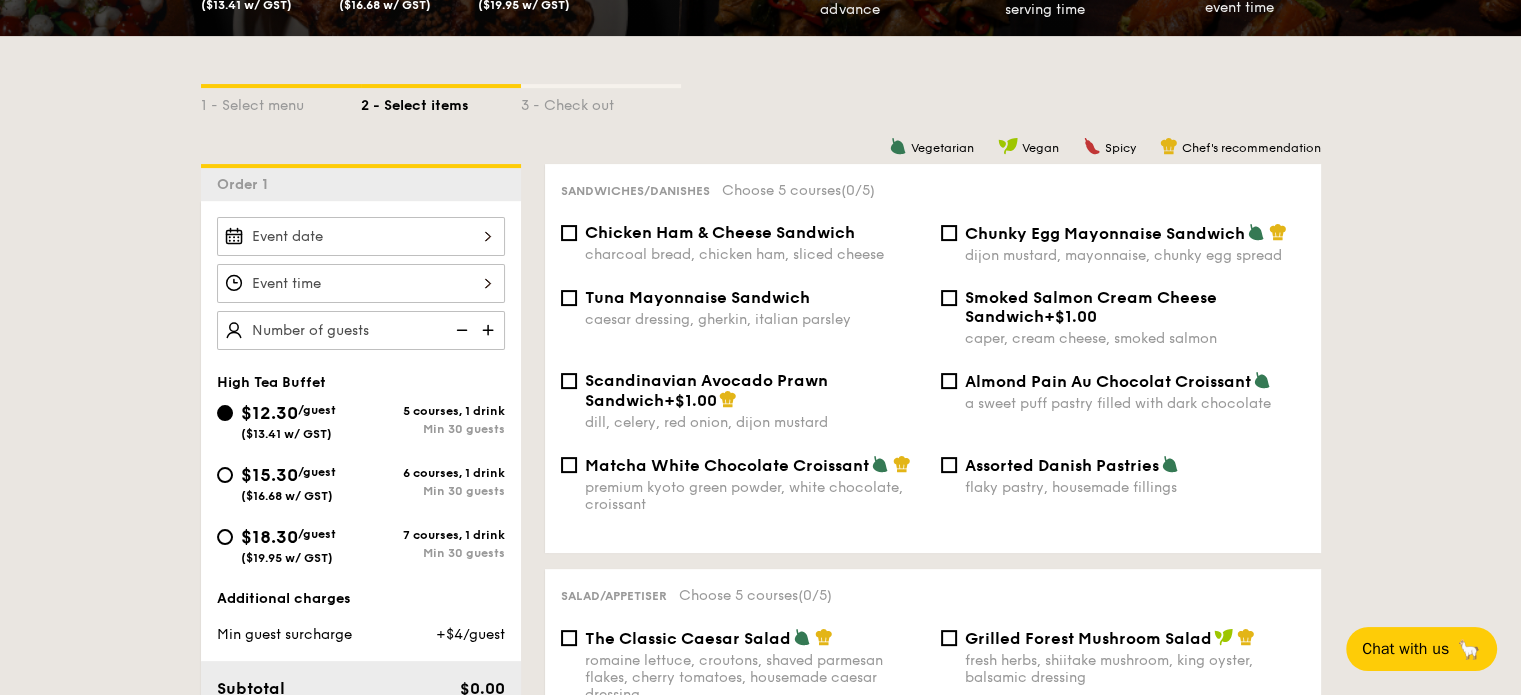scroll, scrollTop: 500, scrollLeft: 0, axis: vertical 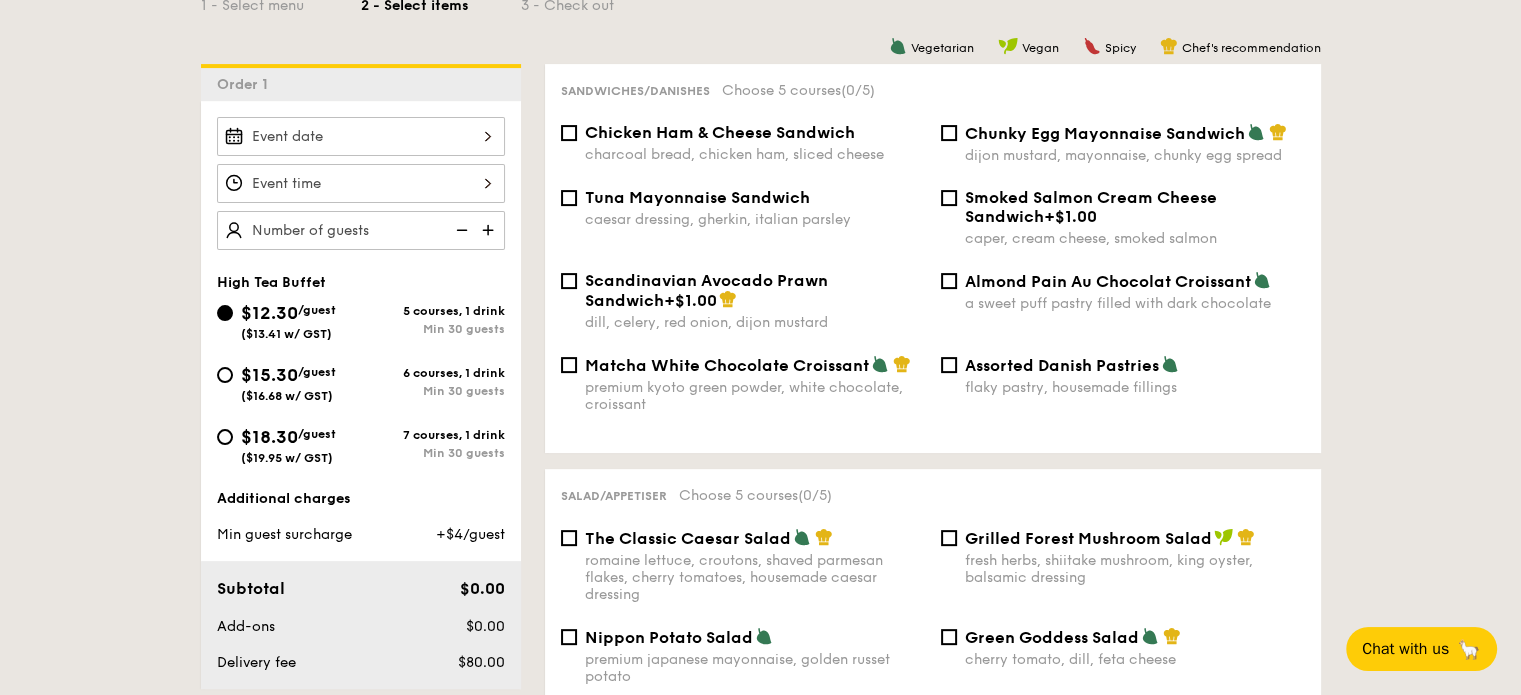click on "$15.30" at bounding box center (269, 375) 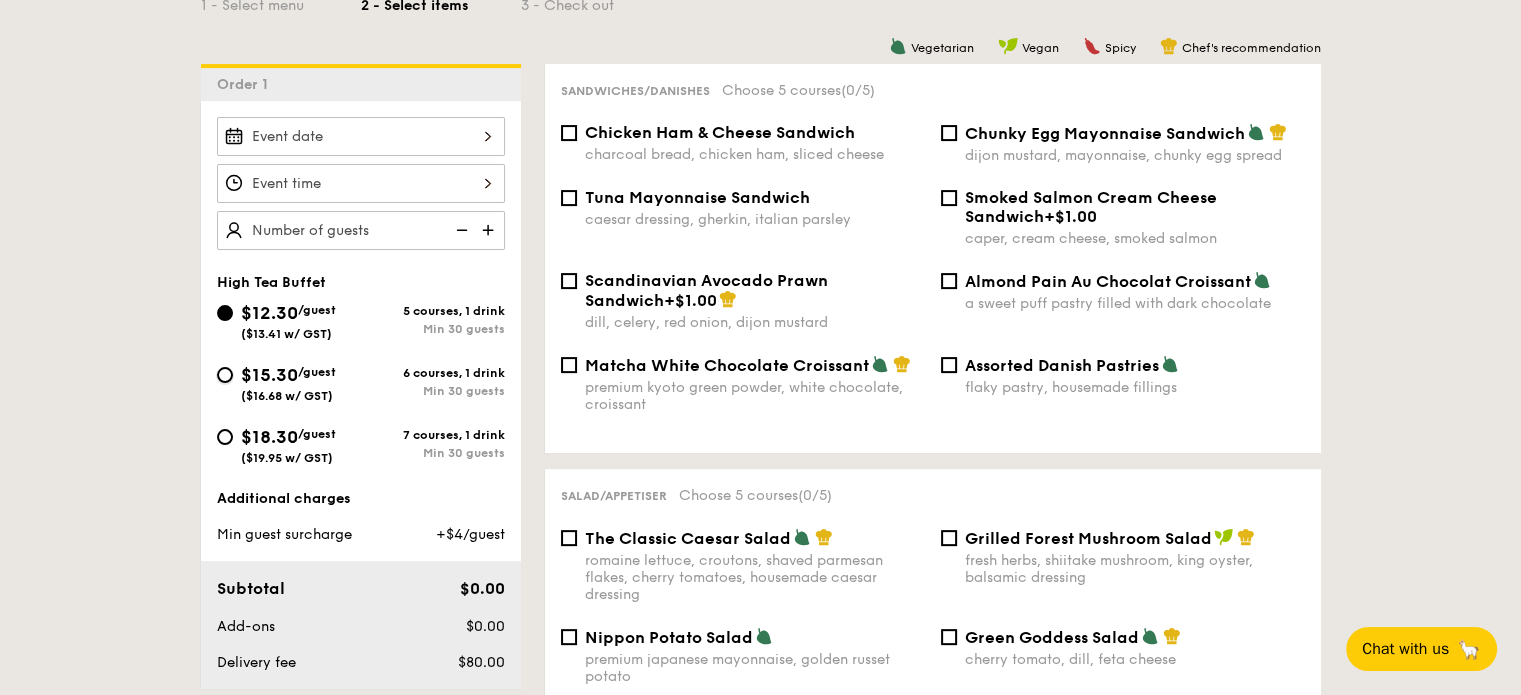 click on "$15.30
/guest
($16.68 w/ GST)
6 courses, 1 drink
Min 30 guests" at bounding box center (225, 375) 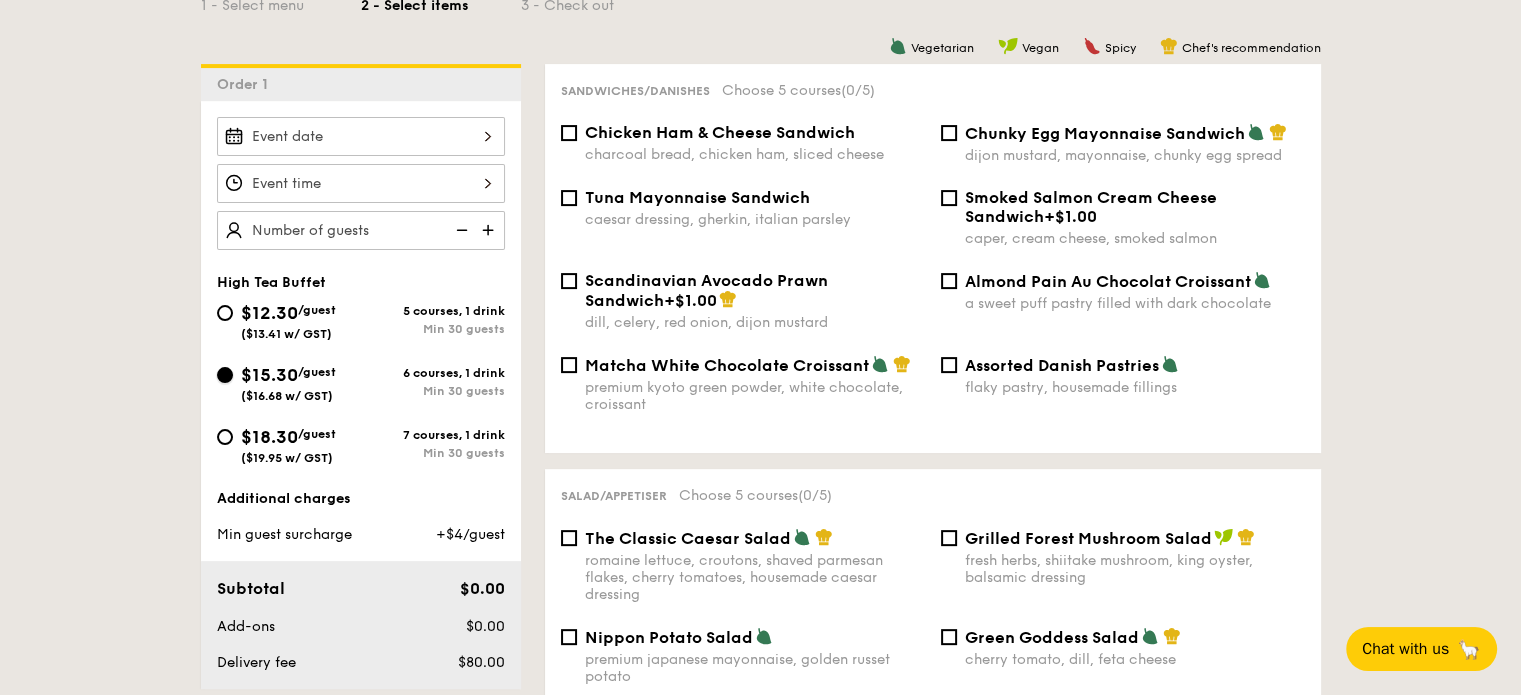radio on "true" 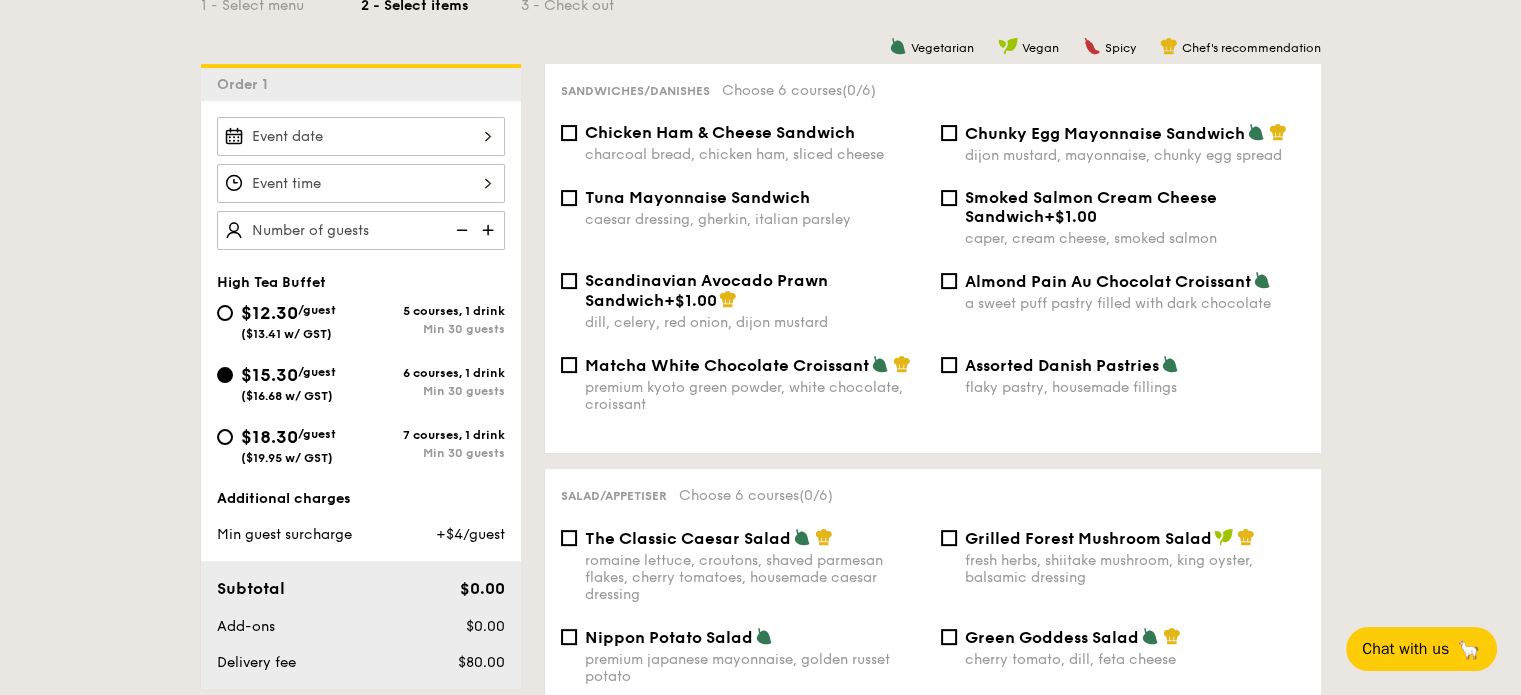 click on "charcoal bread, chicken ham, sliced cheese" at bounding box center (755, 154) 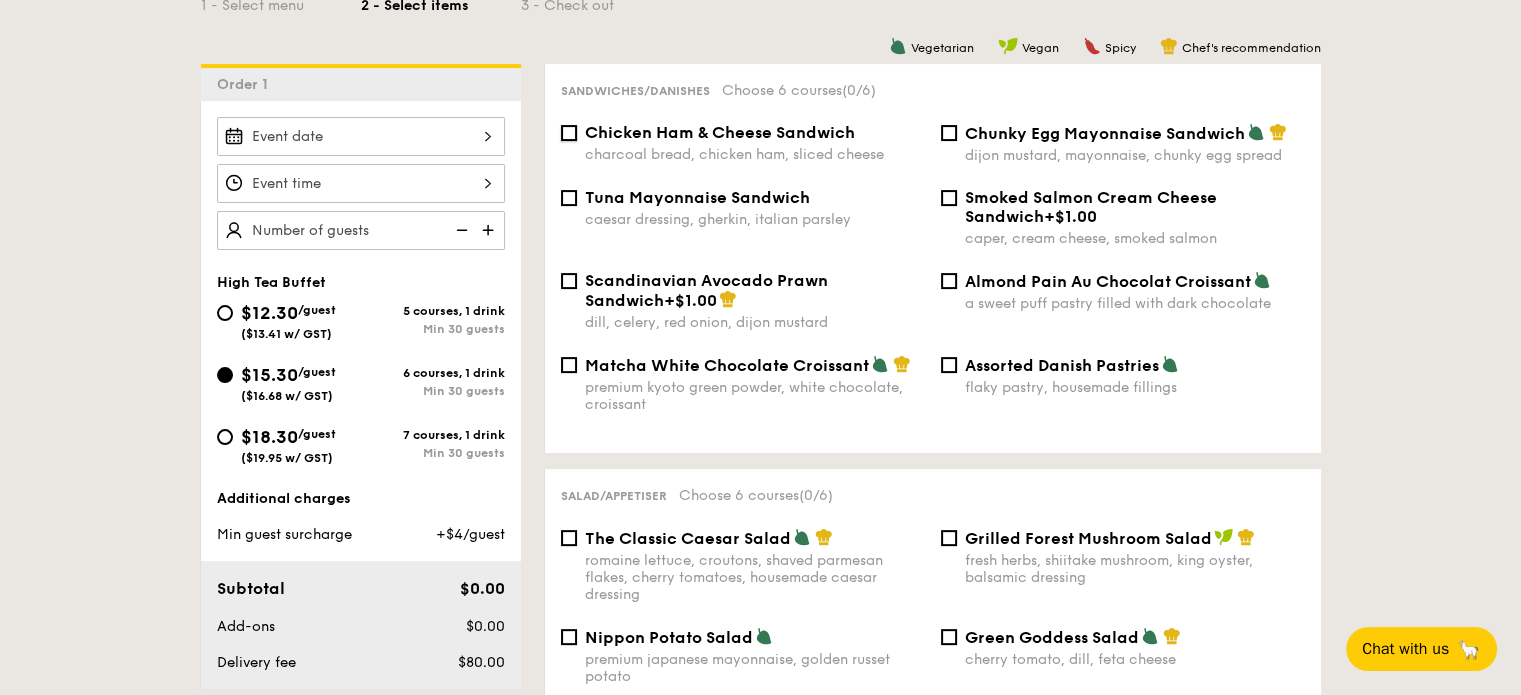 click on "Chicken Ham & Cheese Sandwich charcoal bread, chicken ham, sliced cheese" at bounding box center [569, 133] 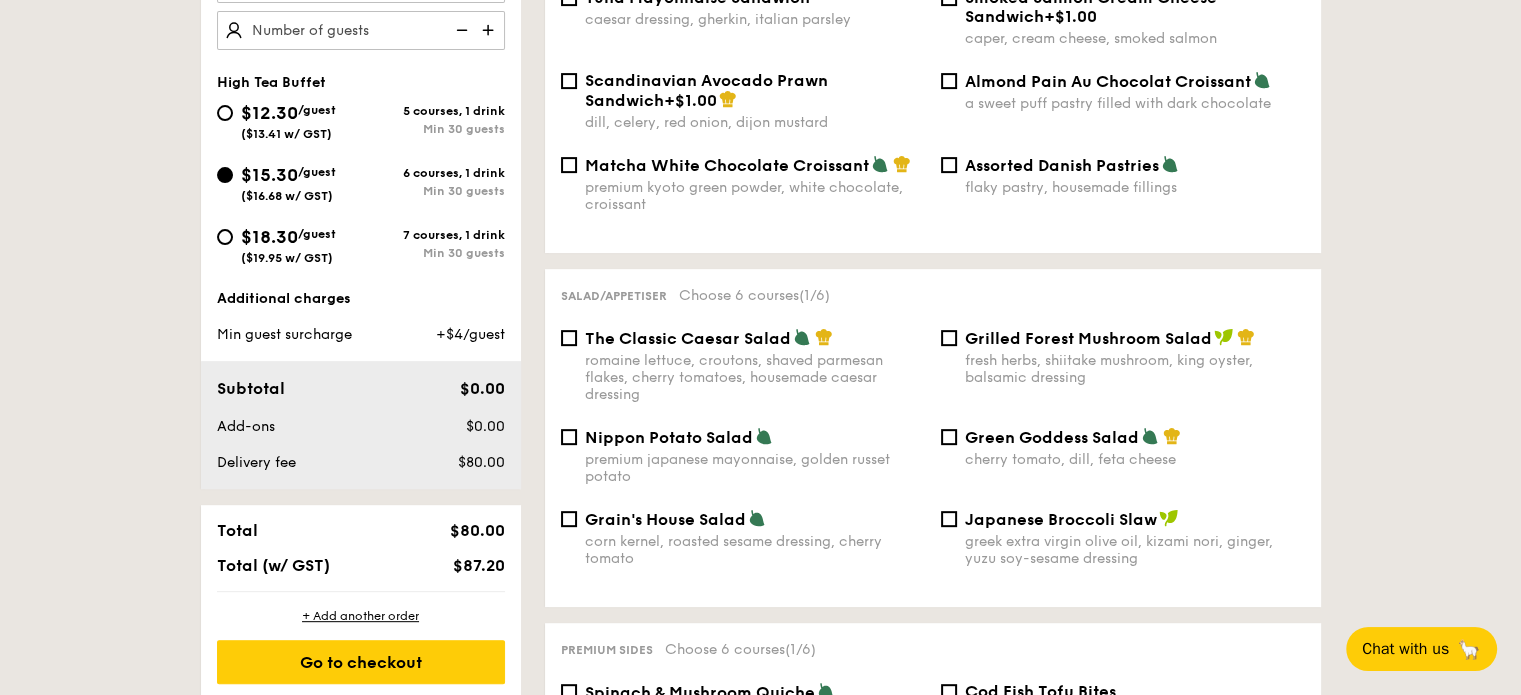 scroll, scrollTop: 800, scrollLeft: 0, axis: vertical 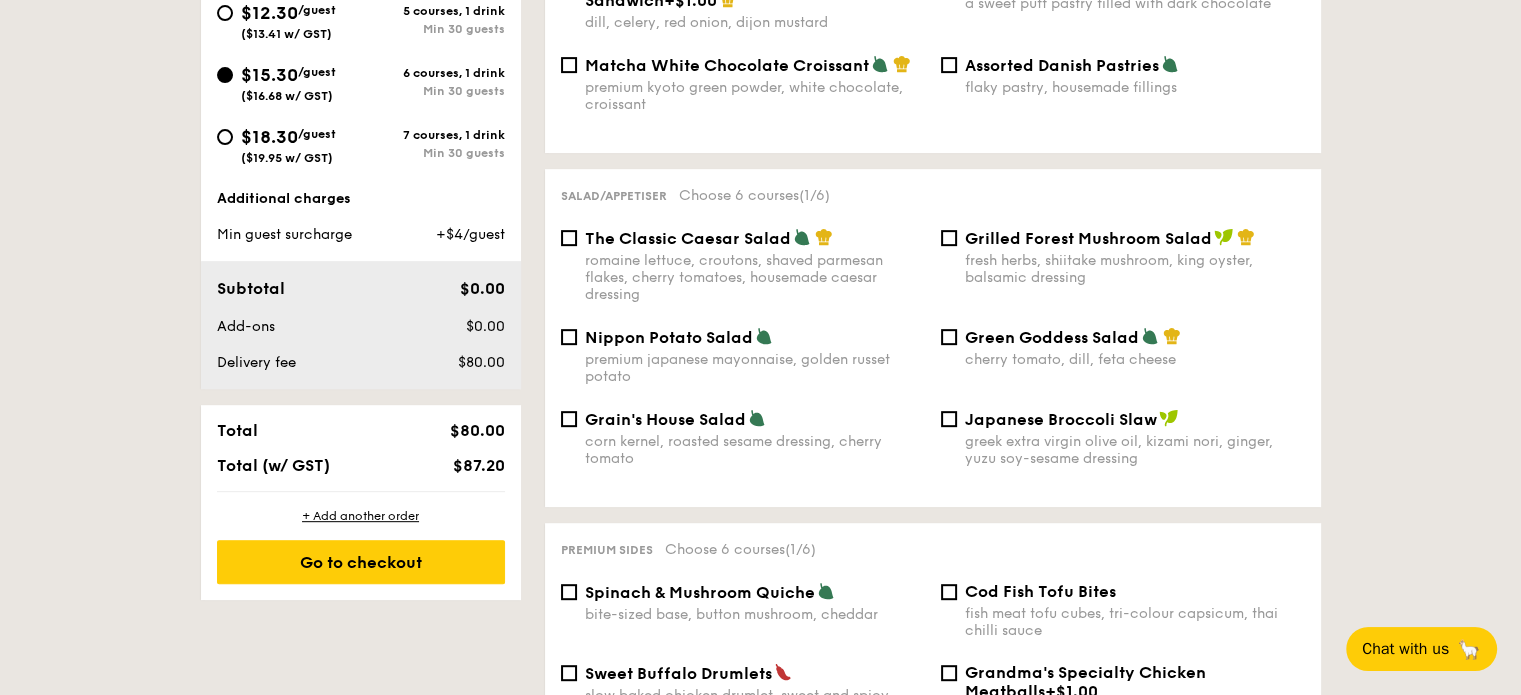 click on "The Classic Caesar Salad" at bounding box center [688, 238] 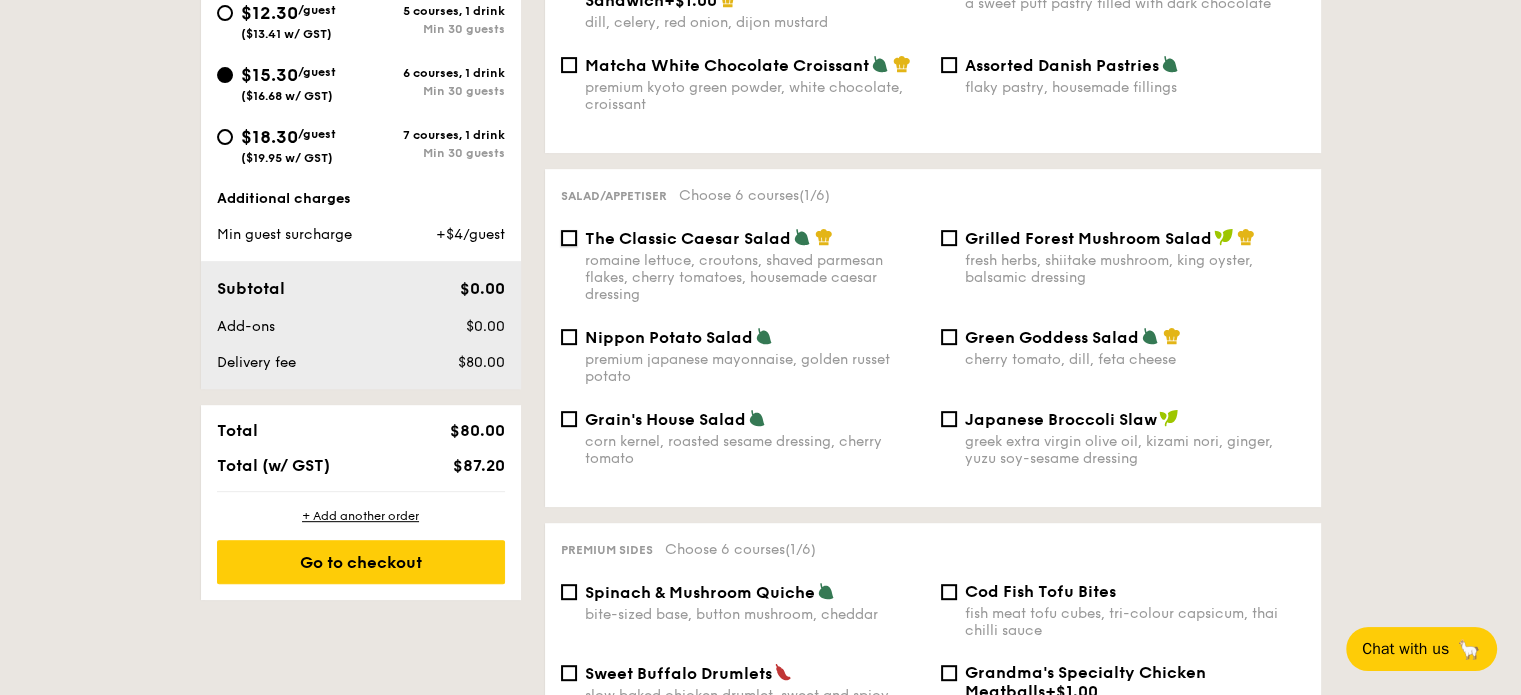 click on "The Classic Caesar Salad romaine lettuce, croutons, shaved parmesan flakes, cherry tomatoes, housemade caesar dressing" at bounding box center [569, 238] 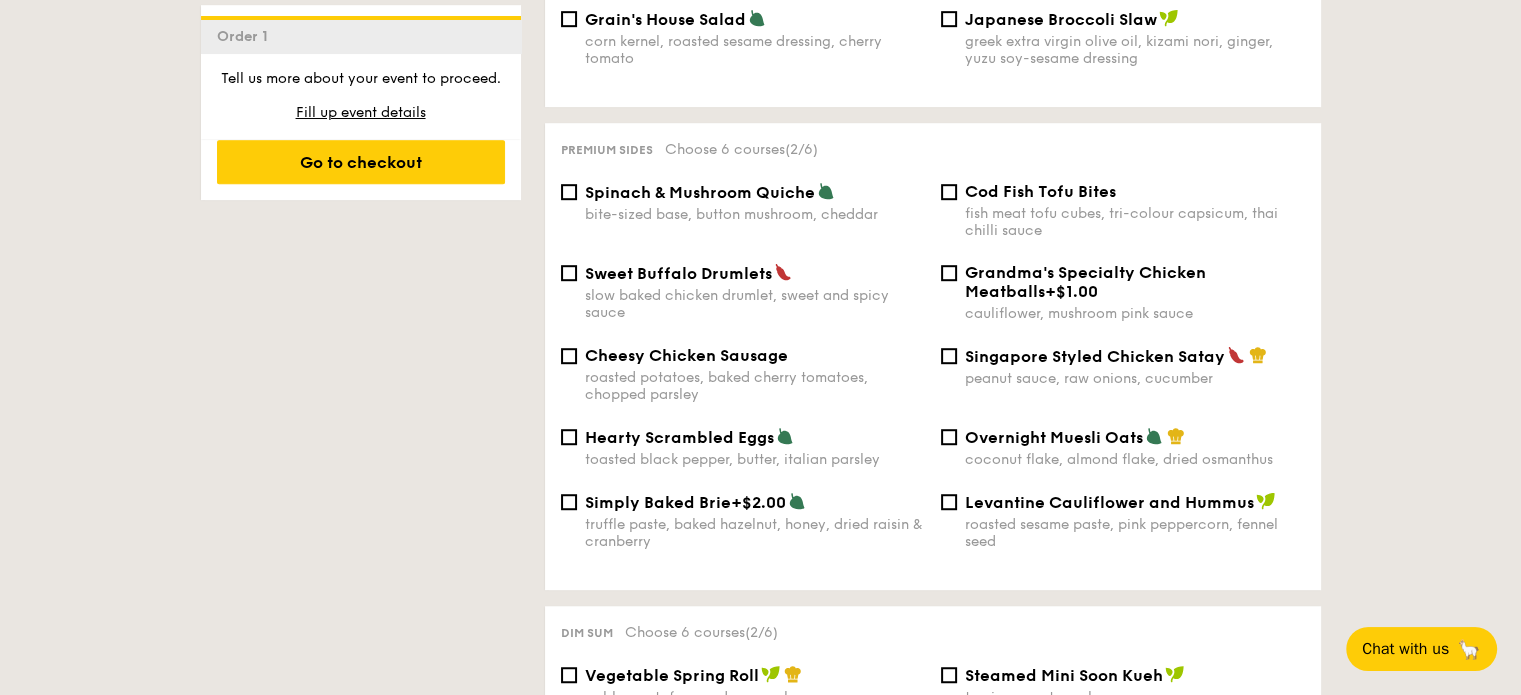 scroll, scrollTop: 1400, scrollLeft: 0, axis: vertical 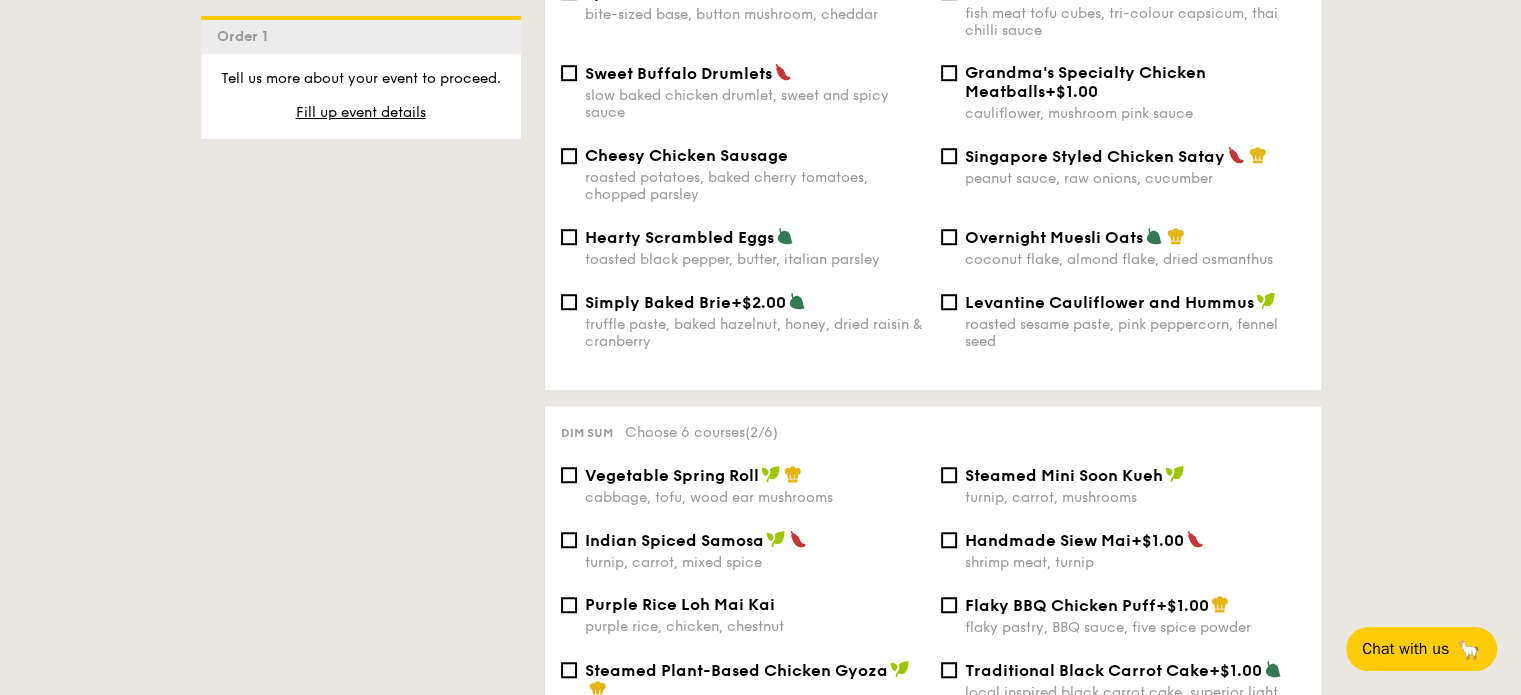 click on "roasted potatoes, baked cherry tomatoes, chopped parsley" at bounding box center (755, 186) 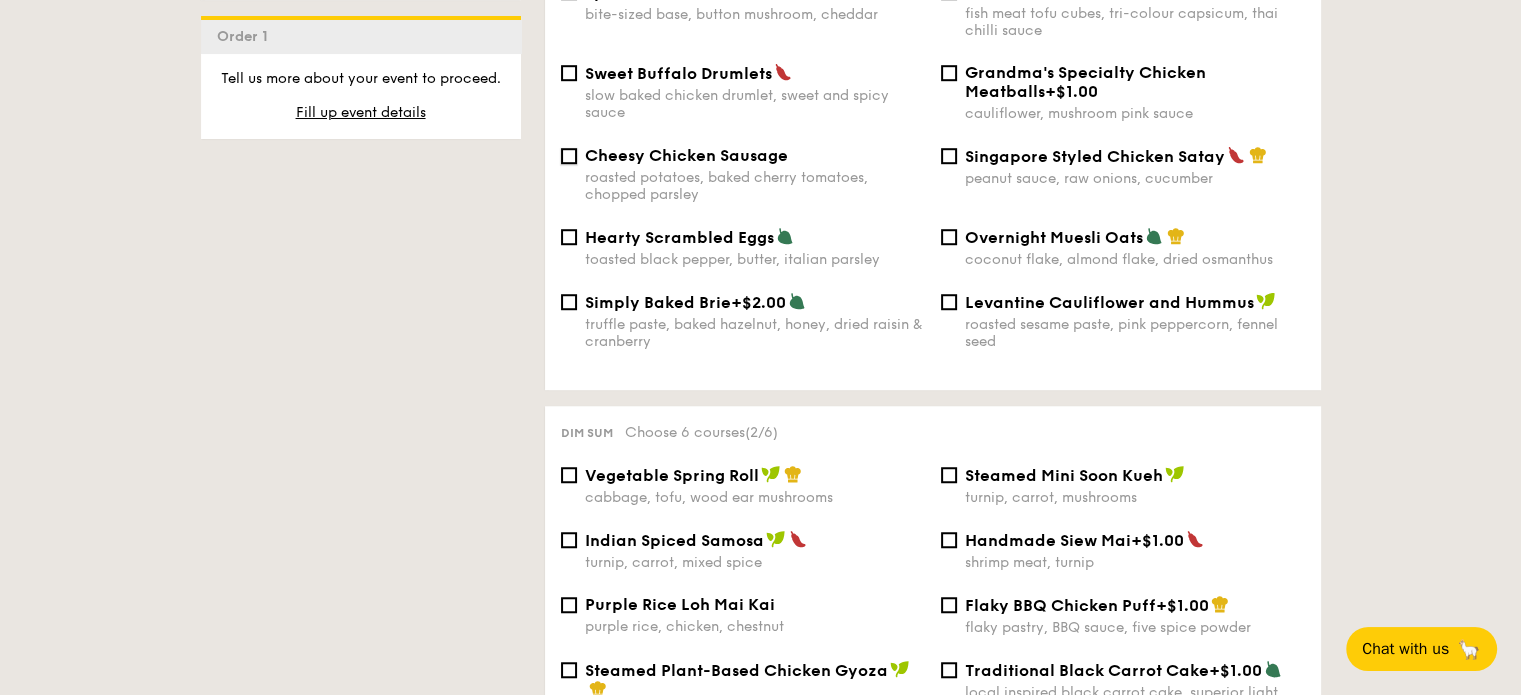 click on "Cheesy Chicken Sausage roasted potatoes, baked cherry tomatoes, chopped parsley" at bounding box center (569, 156) 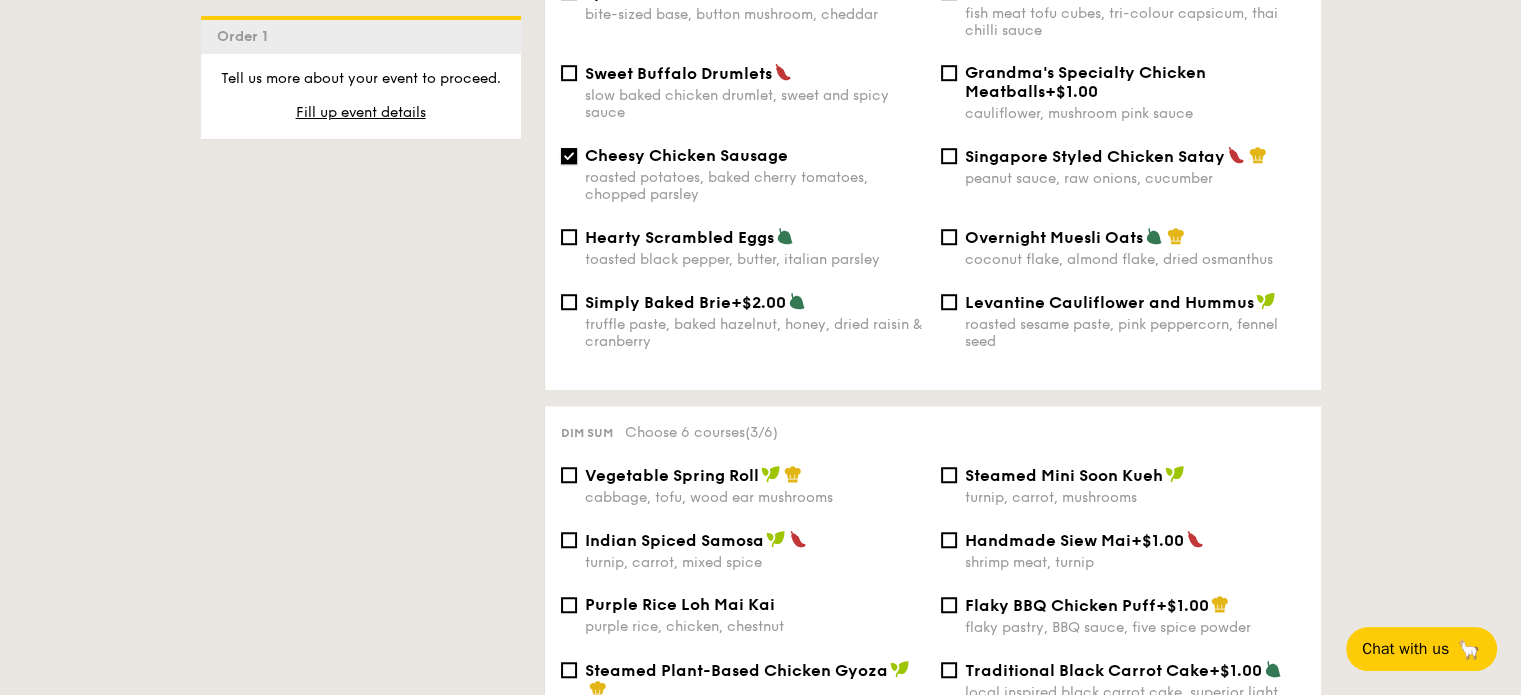 scroll, scrollTop: 1500, scrollLeft: 0, axis: vertical 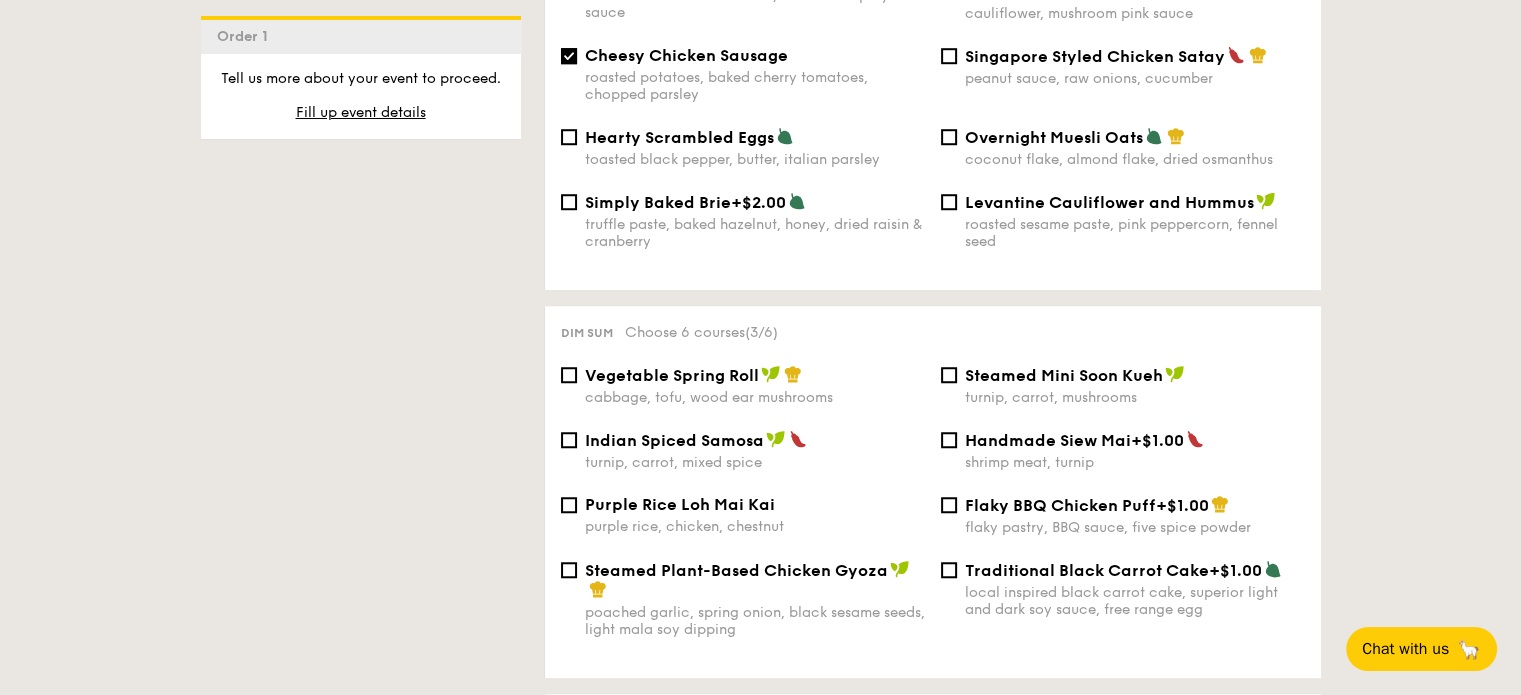click on "peanut sauce, raw onions, cucumber" at bounding box center (1135, 78) 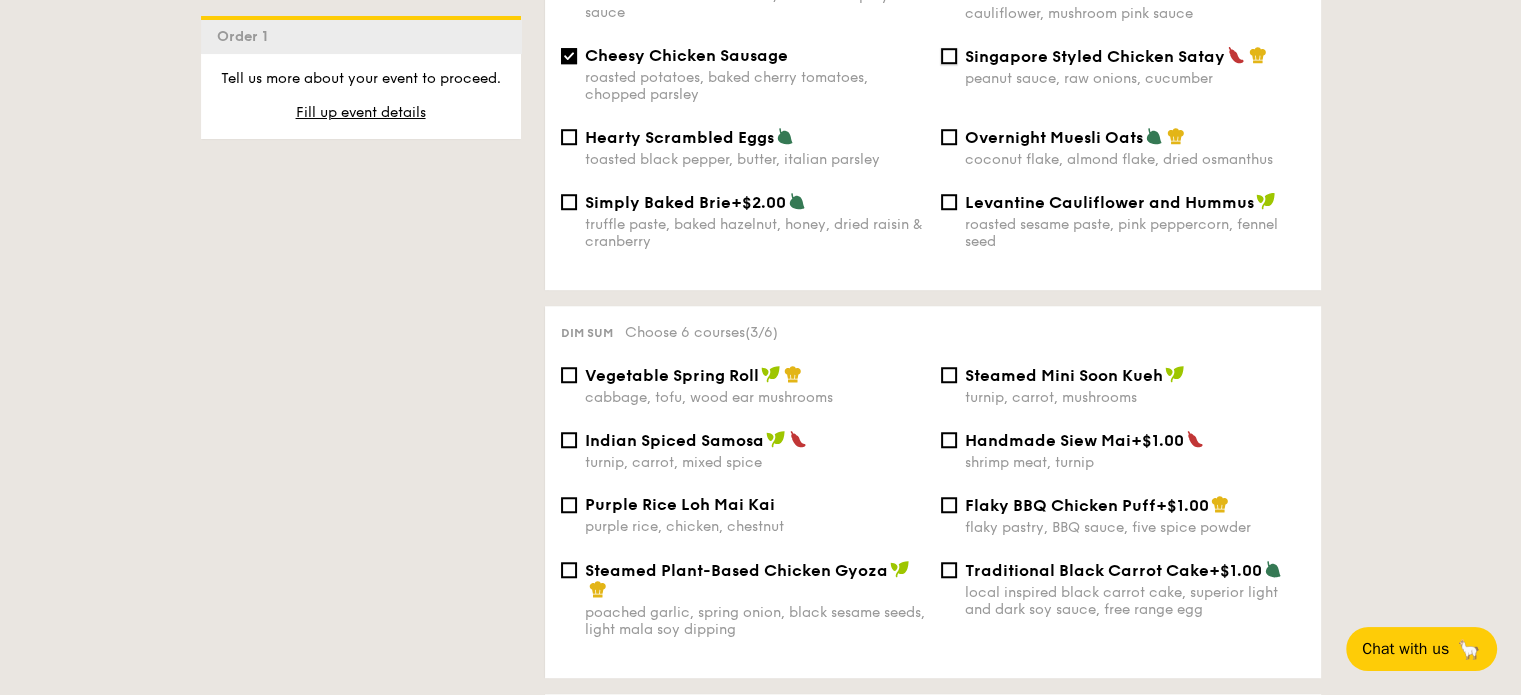 click on "Singapore Styled Chicken Satay peanut sauce, raw onions, cucumber" at bounding box center [949, 56] 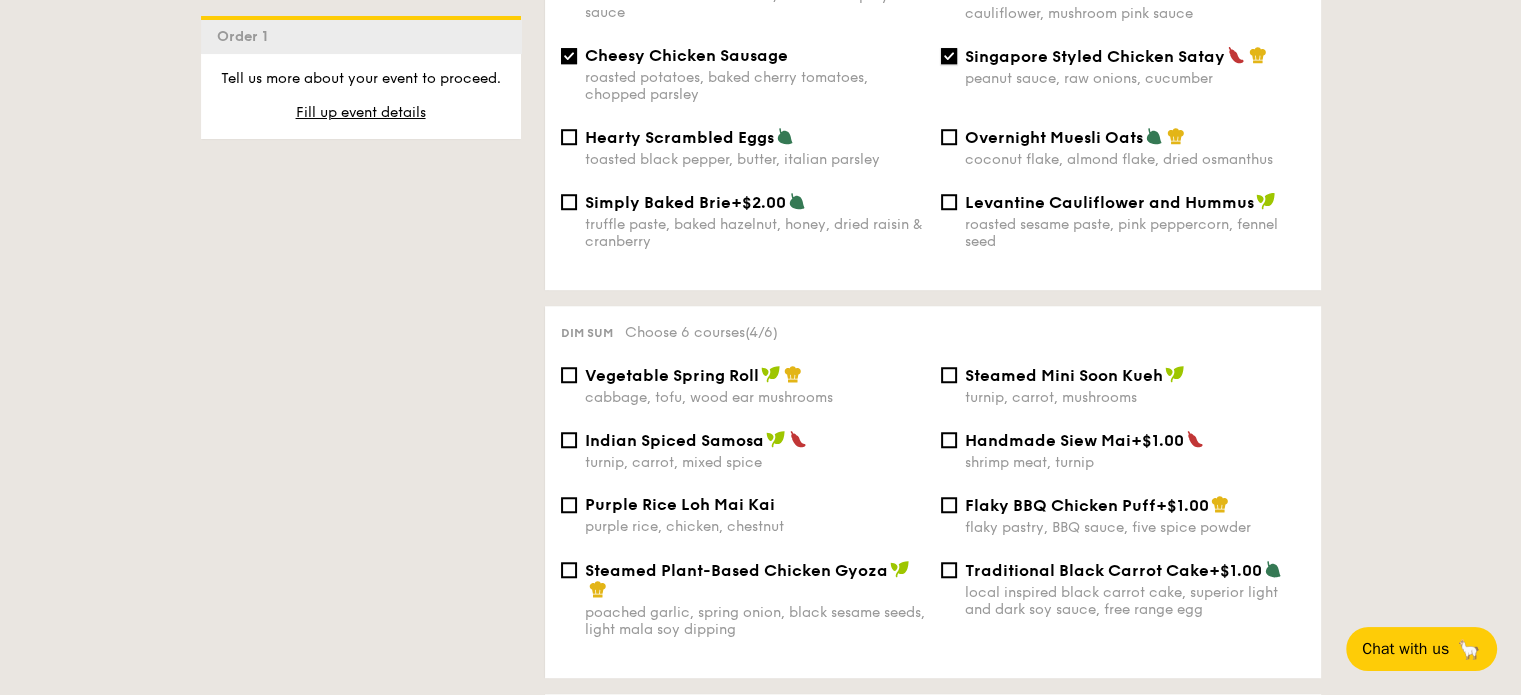 scroll, scrollTop: 1400, scrollLeft: 0, axis: vertical 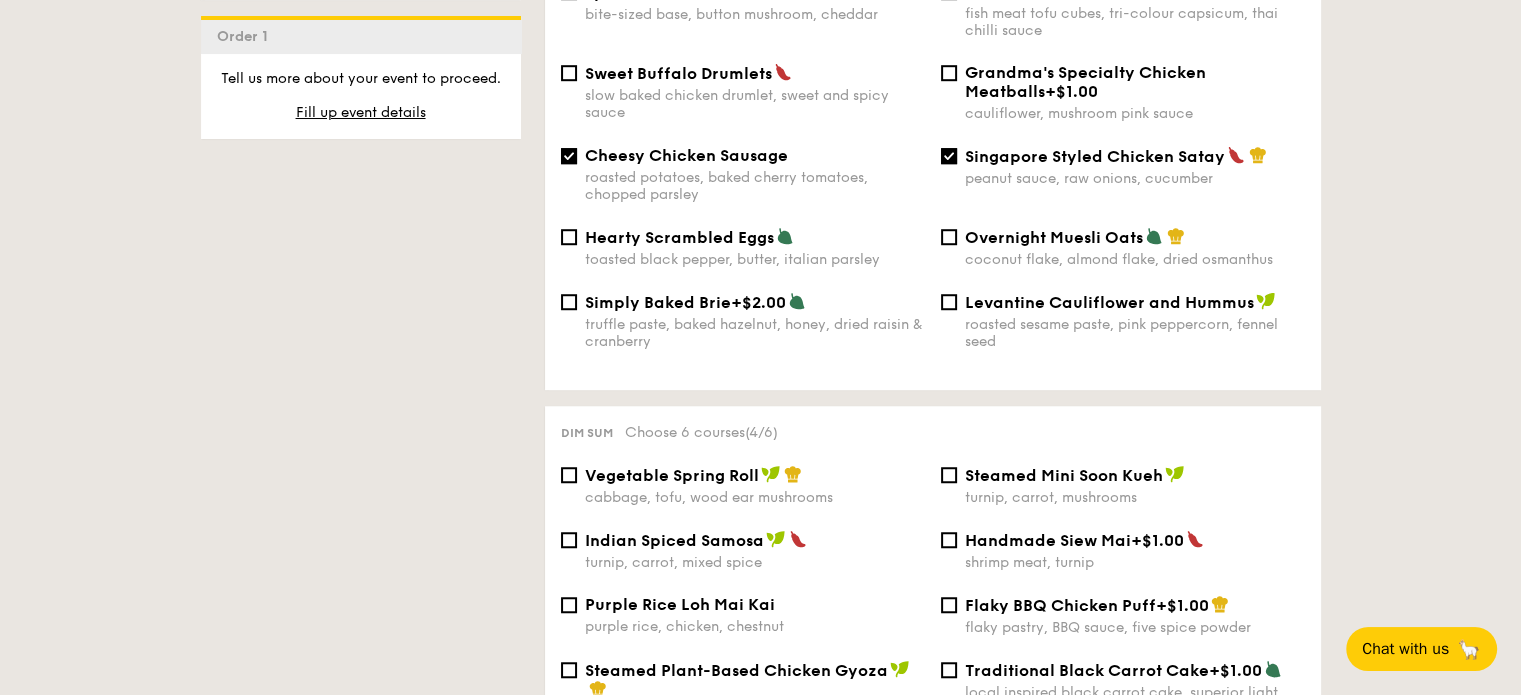 click on "roasted potatoes, baked cherry tomatoes, chopped parsley" at bounding box center [755, 186] 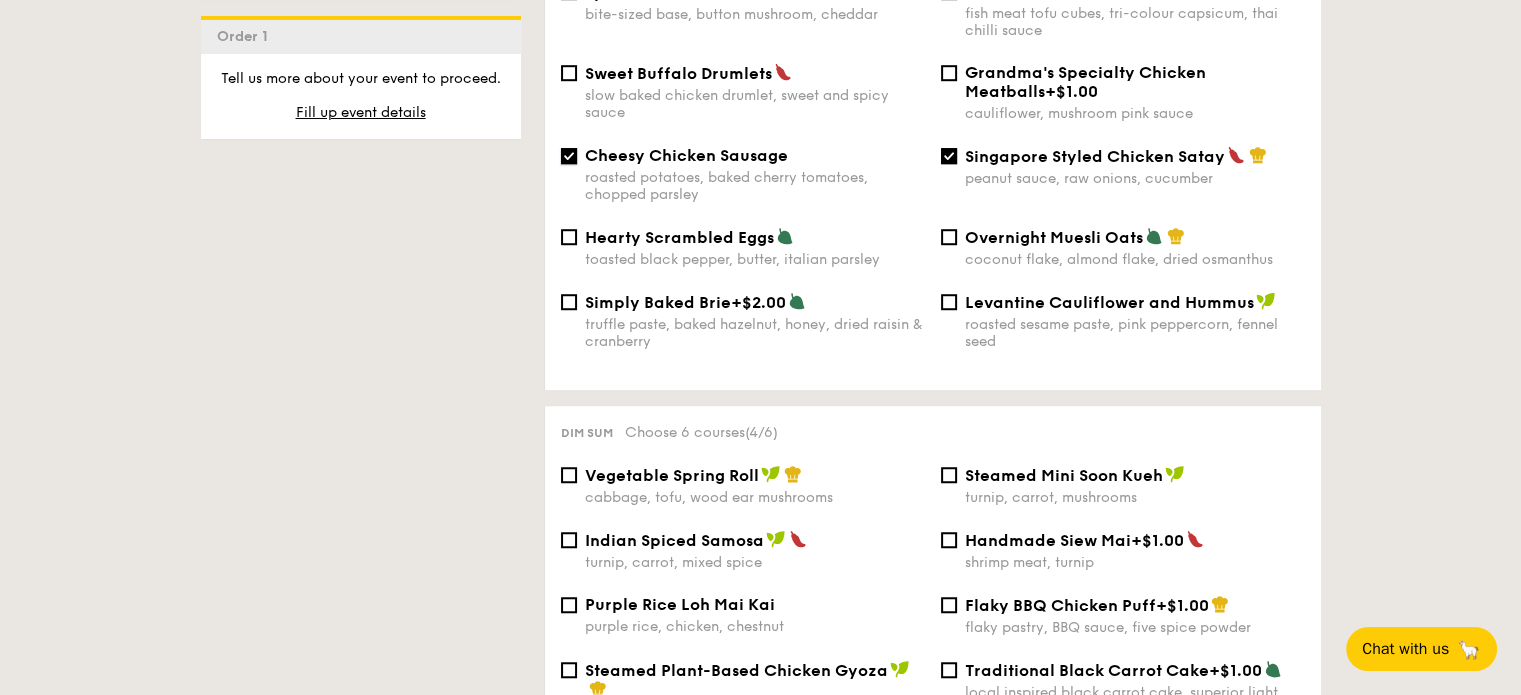 click on "Cheesy Chicken Sausage roasted potatoes, baked cherry tomatoes, chopped parsley" at bounding box center [569, 156] 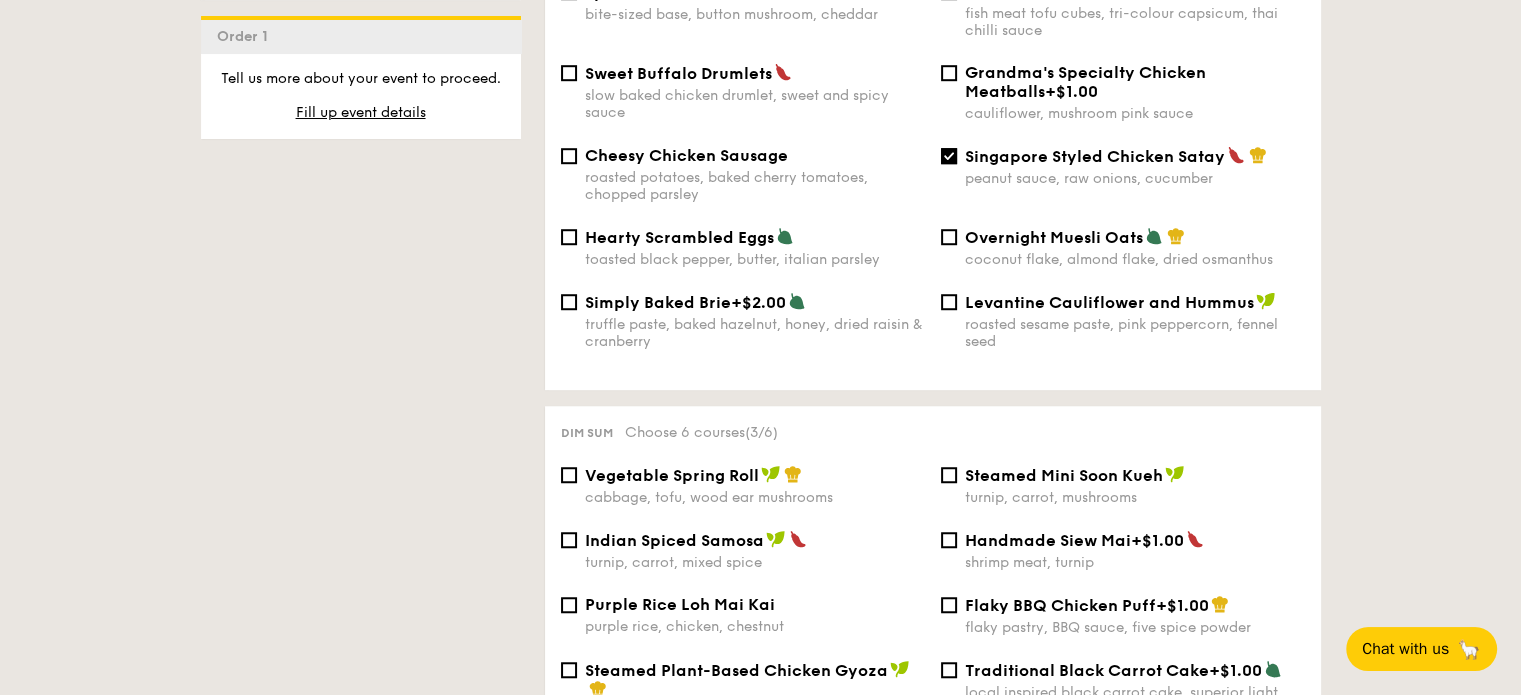 click on "roasted potatoes, baked cherry tomatoes, chopped parsley" at bounding box center [755, 186] 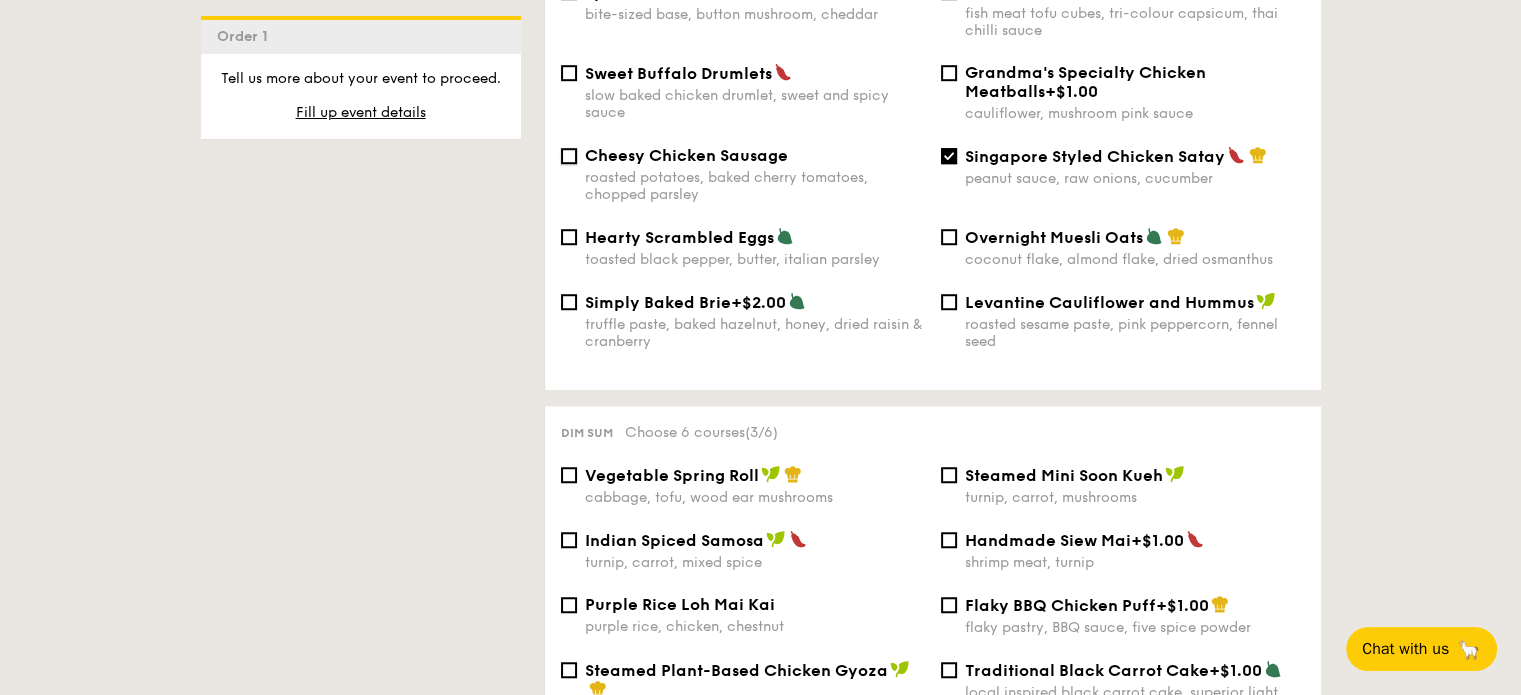 click on "Cheesy Chicken Sausage roasted potatoes, baked cherry tomatoes, chopped parsley" at bounding box center (569, 156) 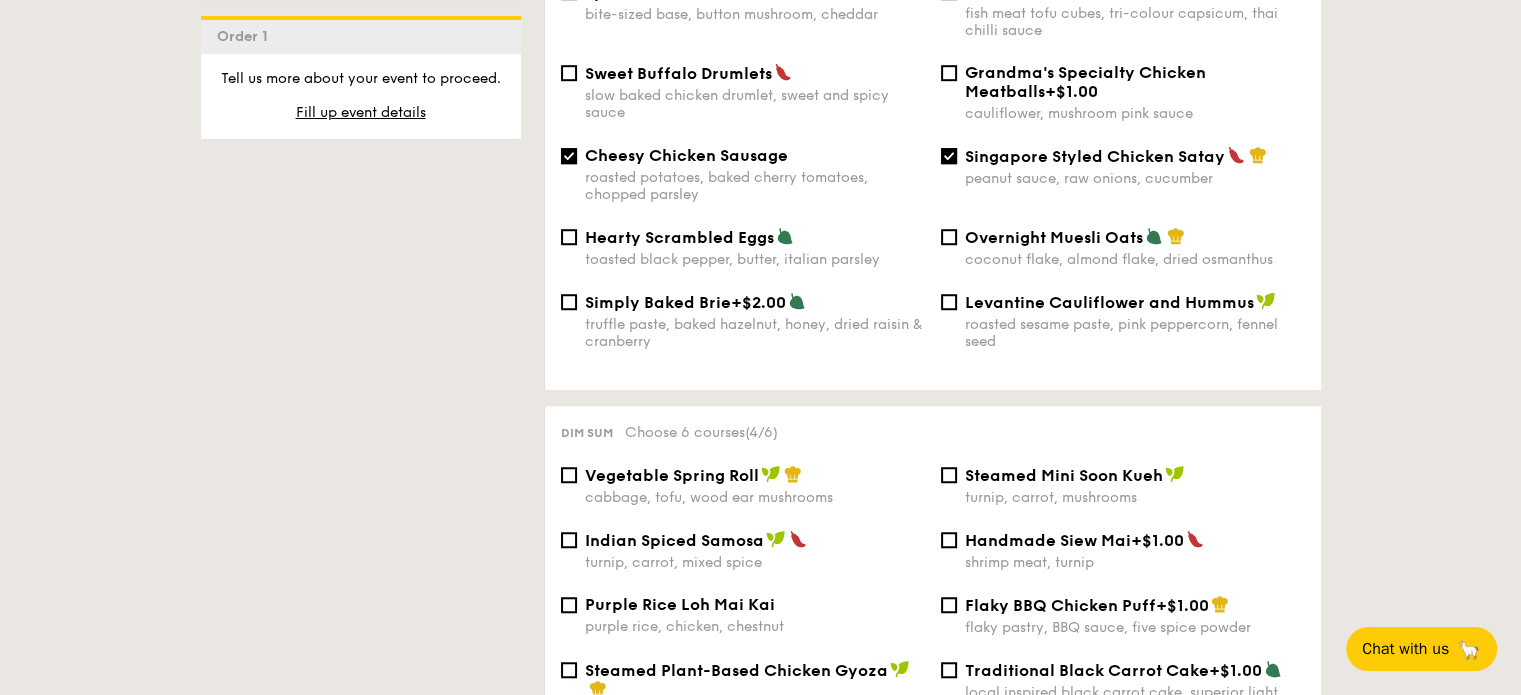 click on "roasted potatoes, baked cherry tomatoes, chopped parsley" at bounding box center [755, 186] 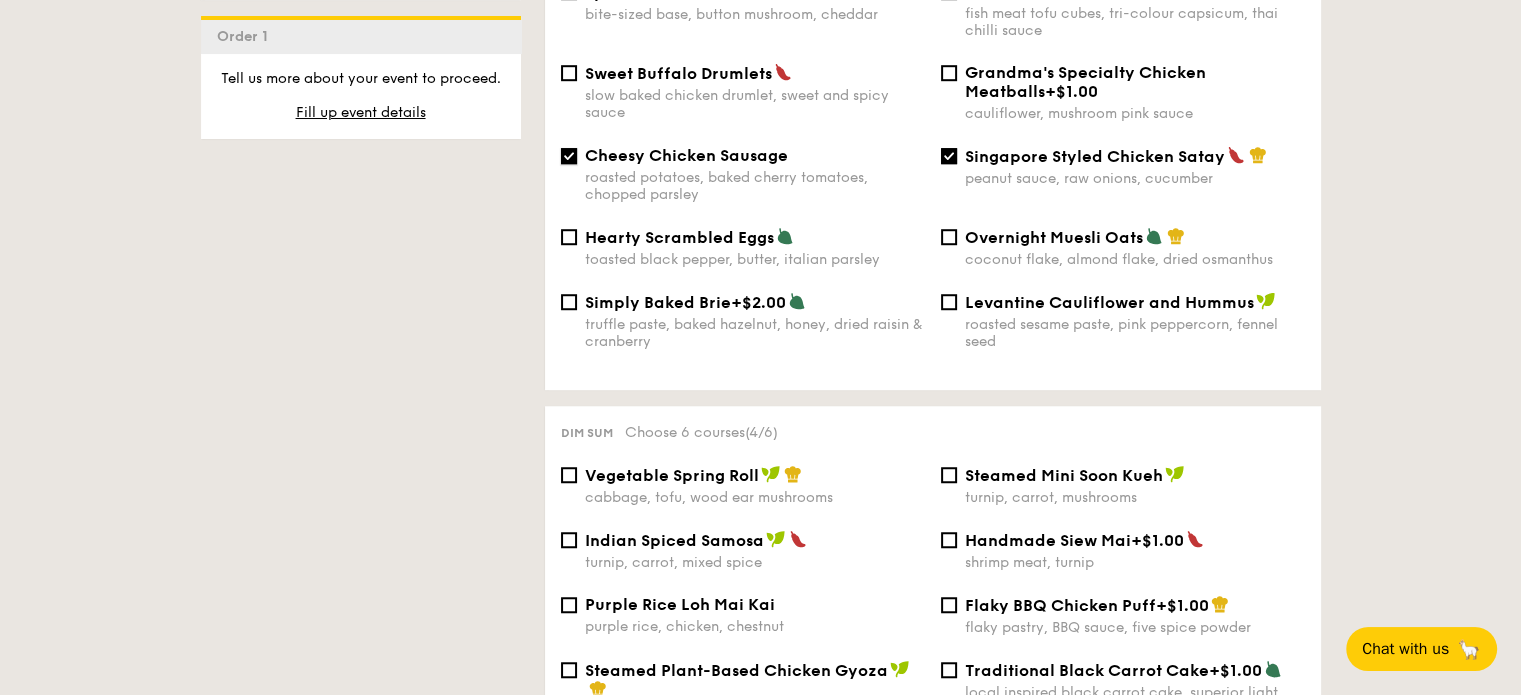 click on "Cheesy Chicken Sausage roasted potatoes, baked cherry tomatoes, chopped parsley" at bounding box center [569, 156] 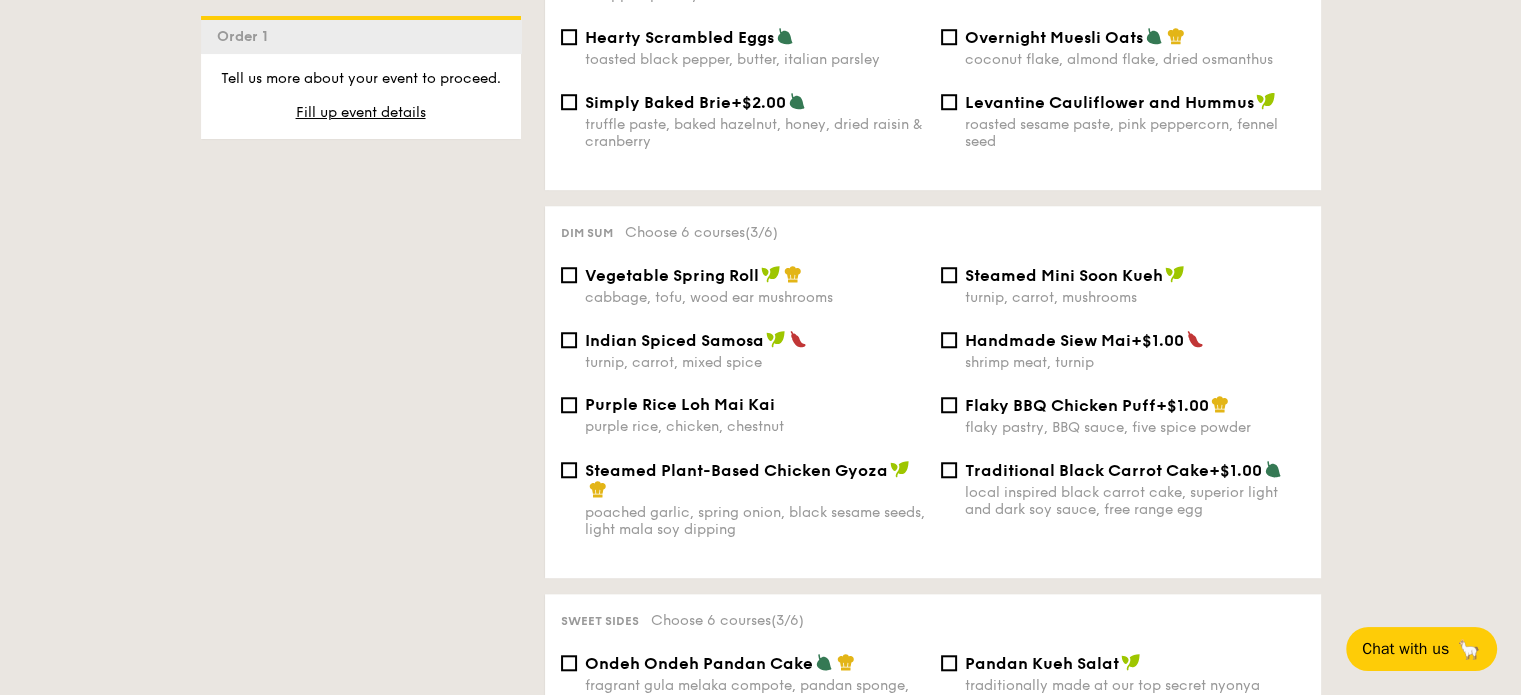 scroll, scrollTop: 1800, scrollLeft: 0, axis: vertical 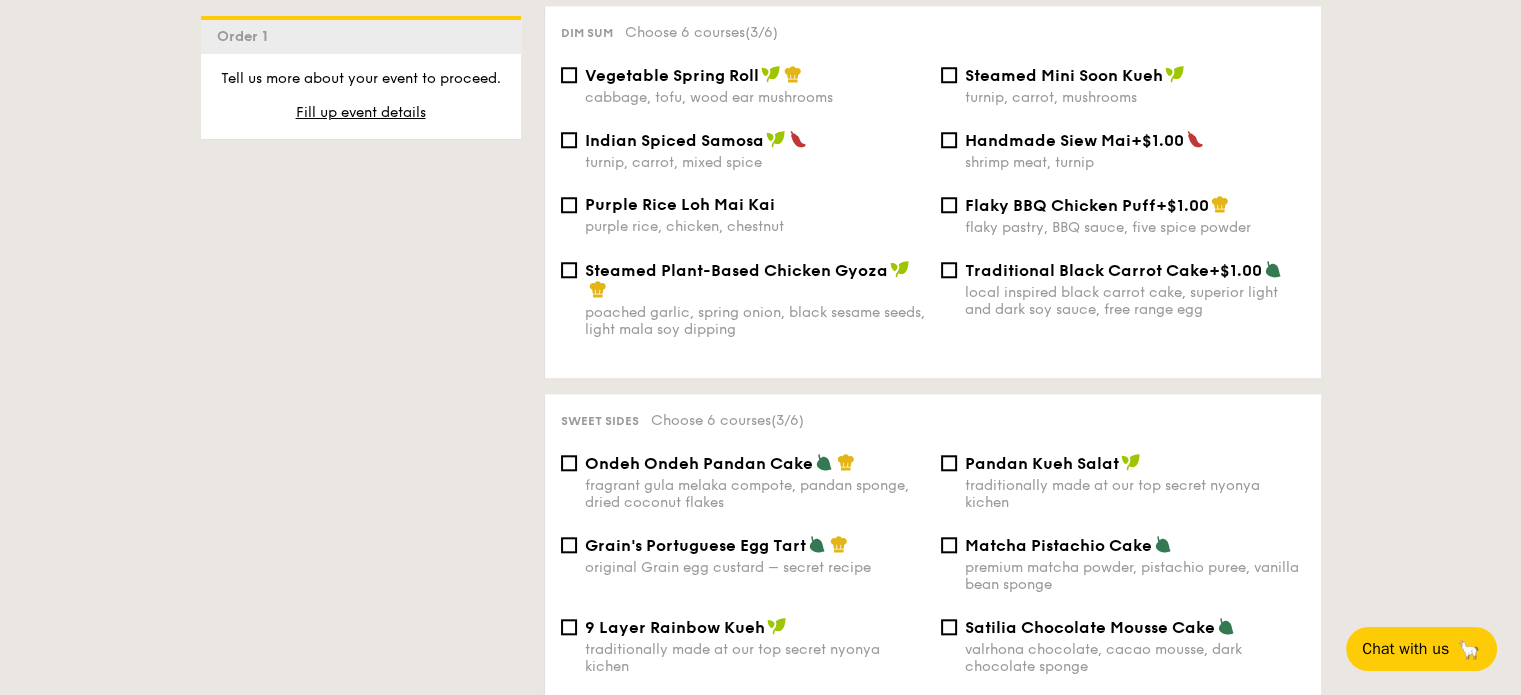 click on "Vegetable Spring Roll cabbage, tofu, wood ear mushrooms" at bounding box center [743, 85] 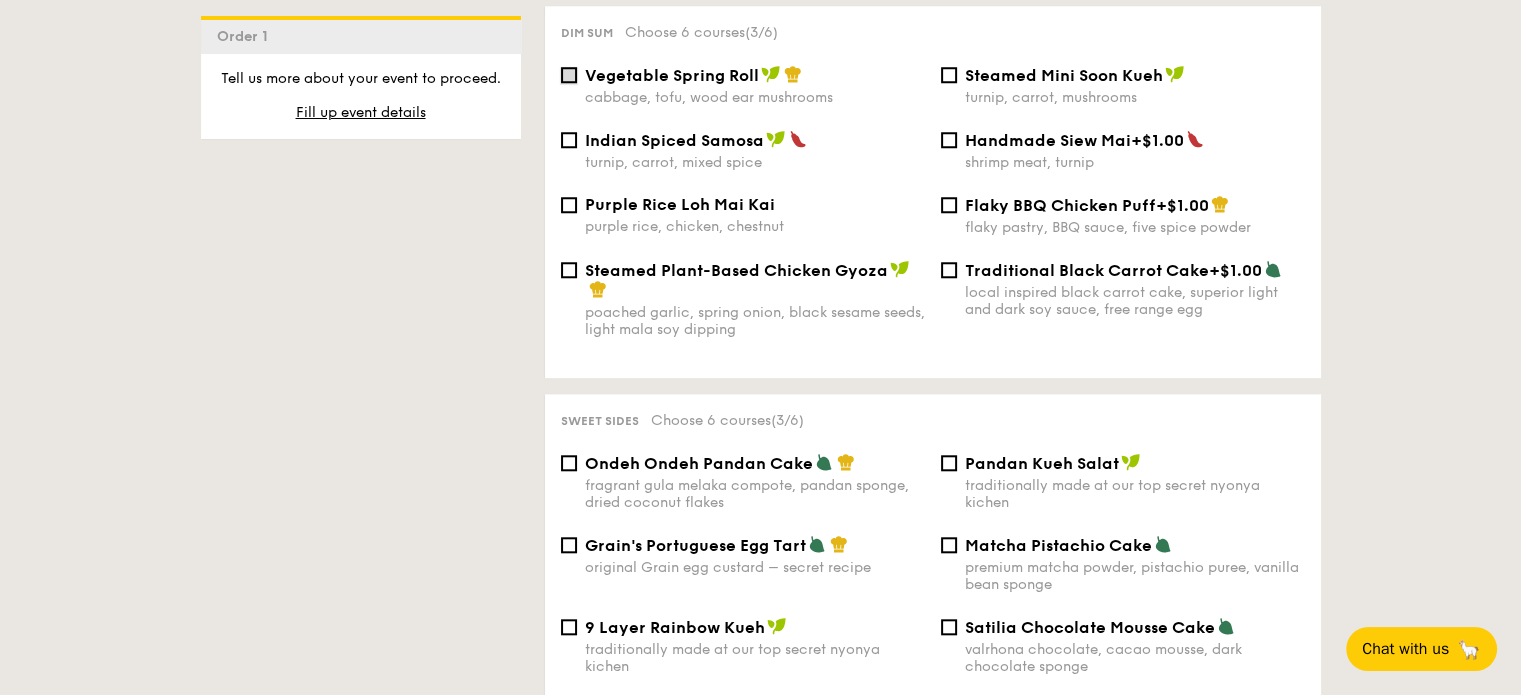 click on "Vegetable Spring Roll cabbage, tofu, wood ear mushrooms" at bounding box center (569, 75) 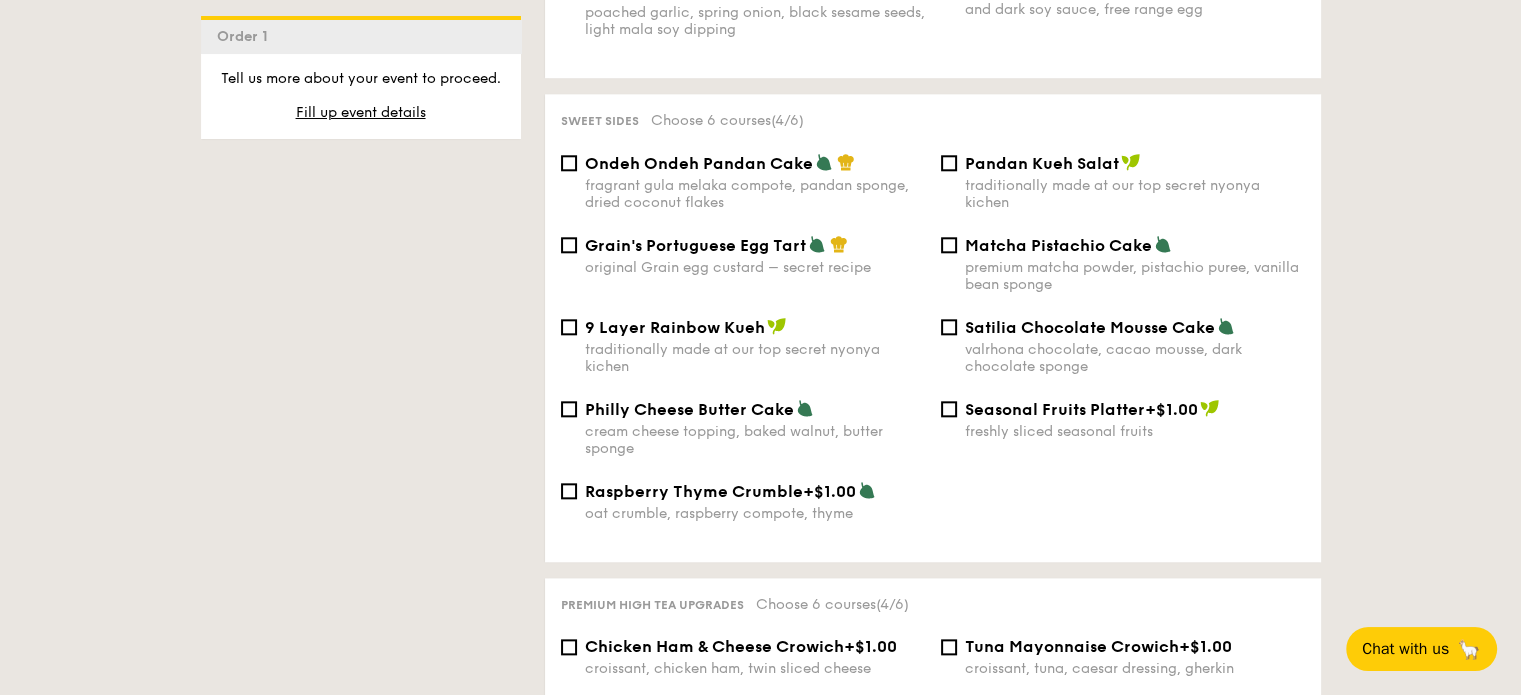 scroll, scrollTop: 2300, scrollLeft: 0, axis: vertical 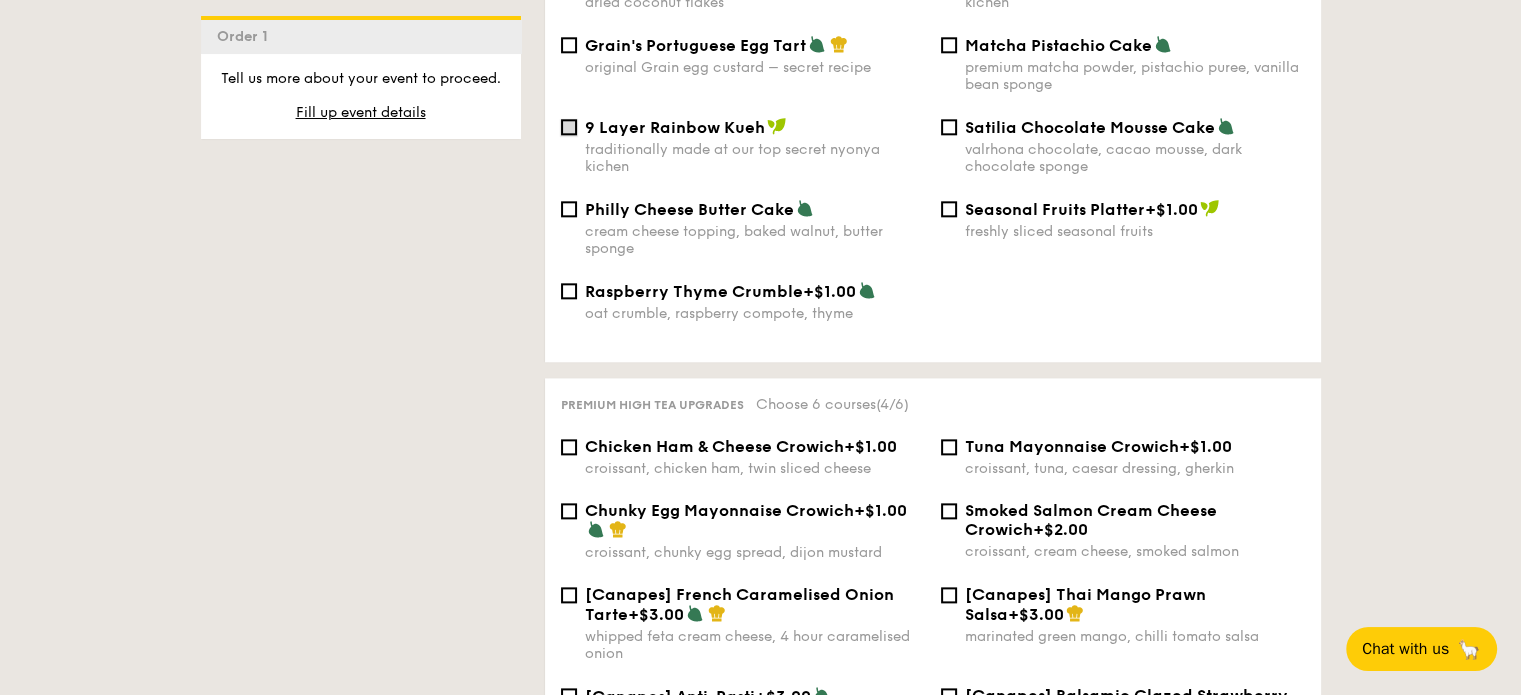 click on "9 Layer Rainbow Kueh traditionally made at our top secret nyonya kichen" at bounding box center [569, 127] 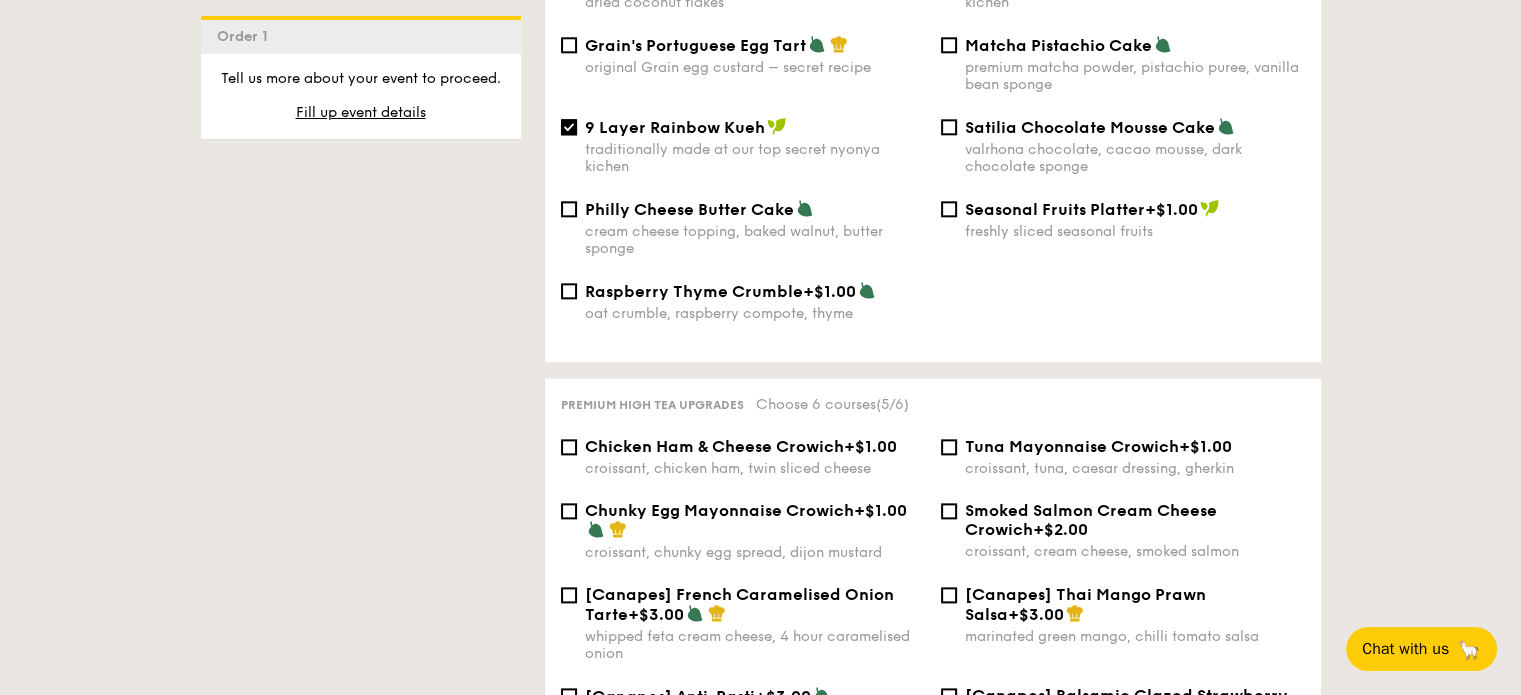 click on "Grain's Portuguese Egg Tart original Grain egg custard – secret recipe" at bounding box center [743, 55] 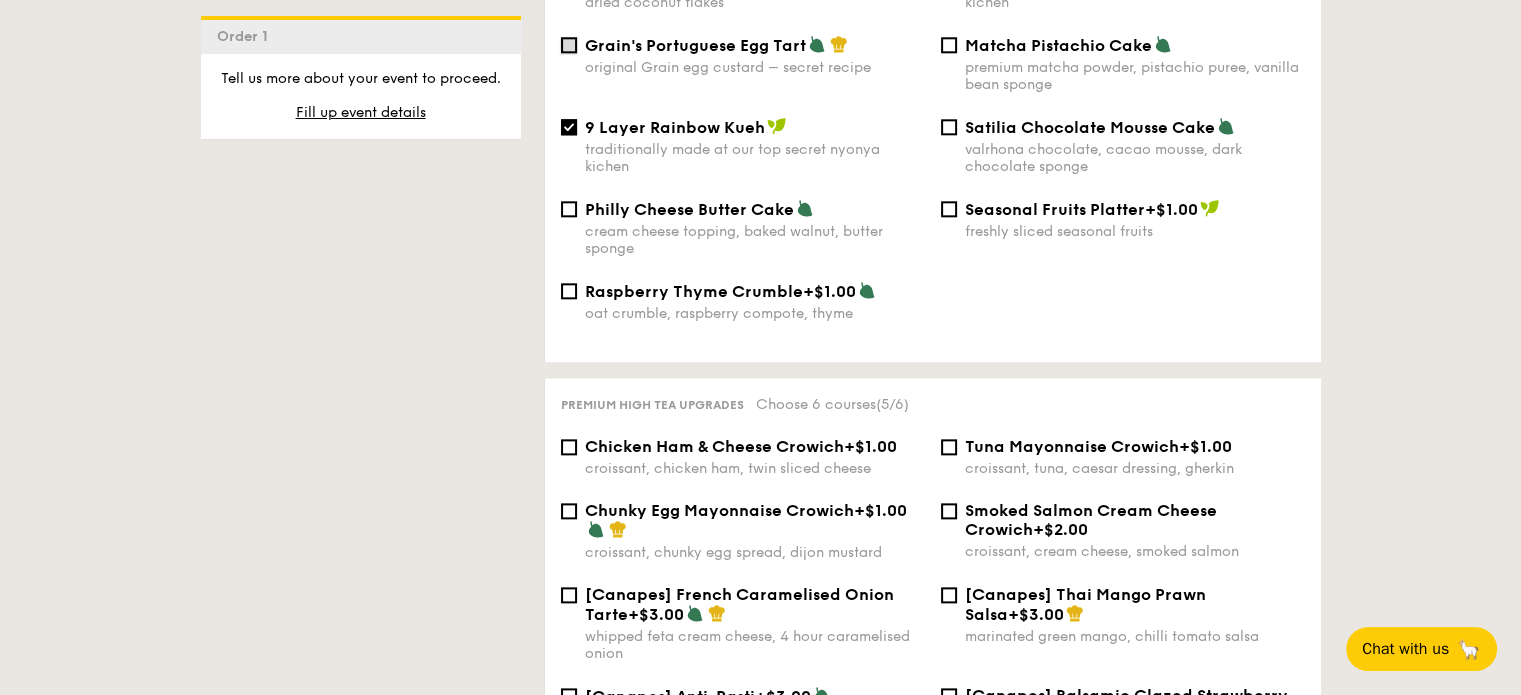 click on "Grain's Portuguese Egg Tart original Grain egg custard – secret recipe" at bounding box center [569, 45] 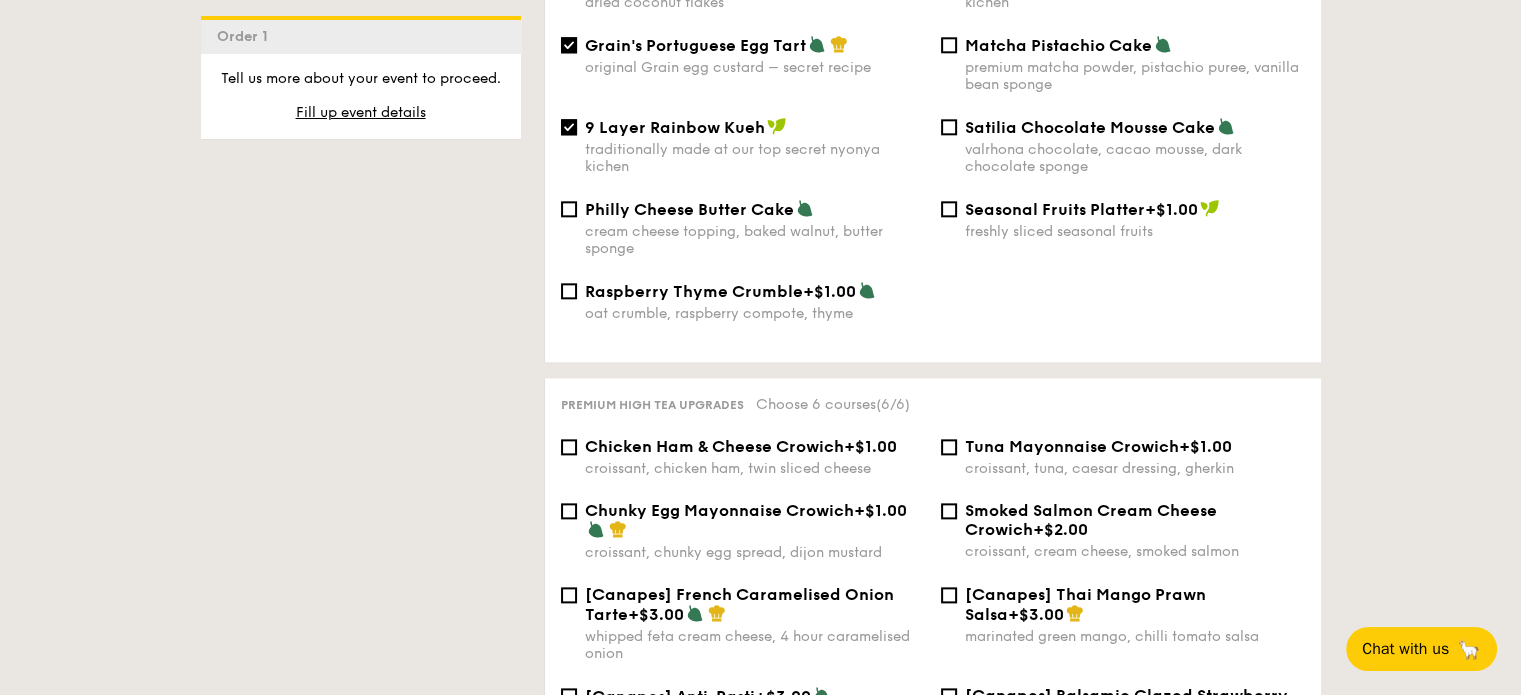 click on "9 Layer Rainbow Kueh traditionally made at our top secret nyonya kichen" at bounding box center [743, 165] 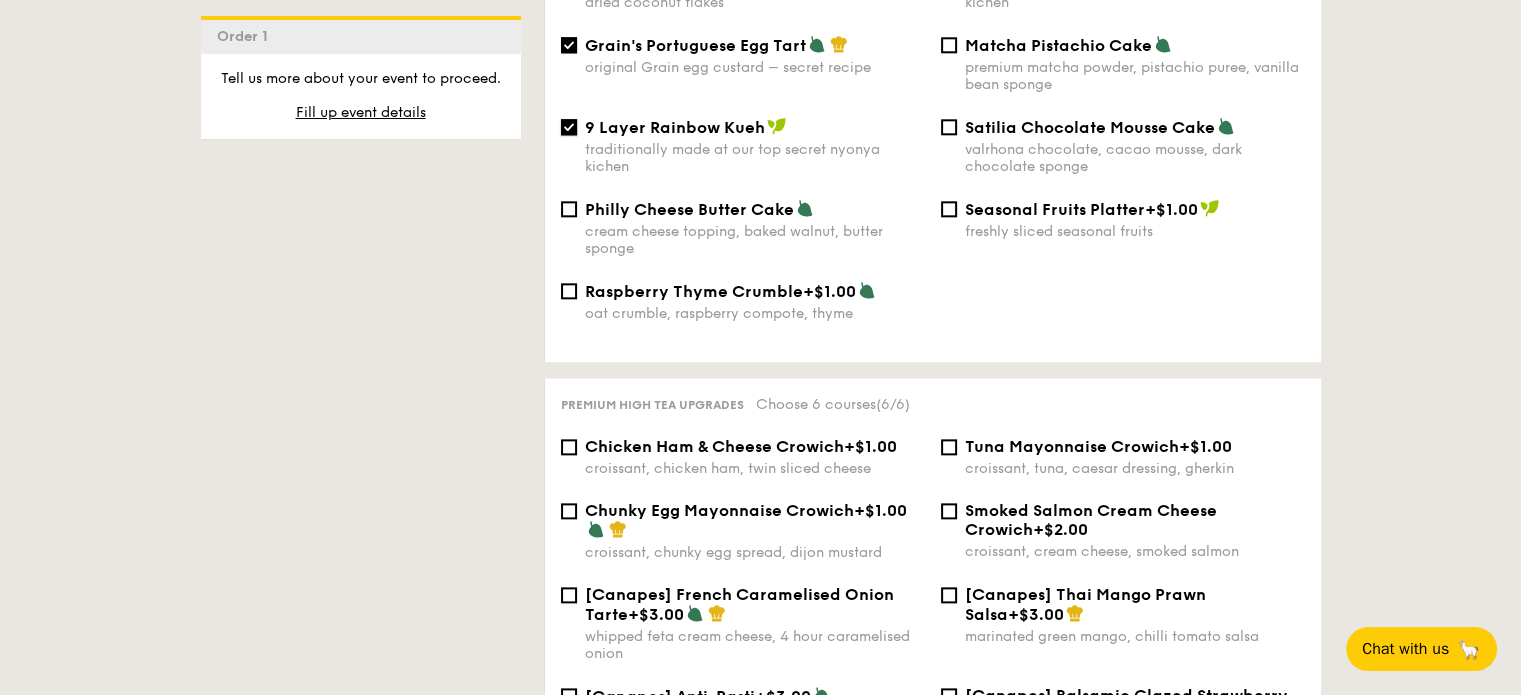 click on "9 Layer Rainbow Kueh traditionally made at our top secret nyonya kichen" at bounding box center [569, 127] 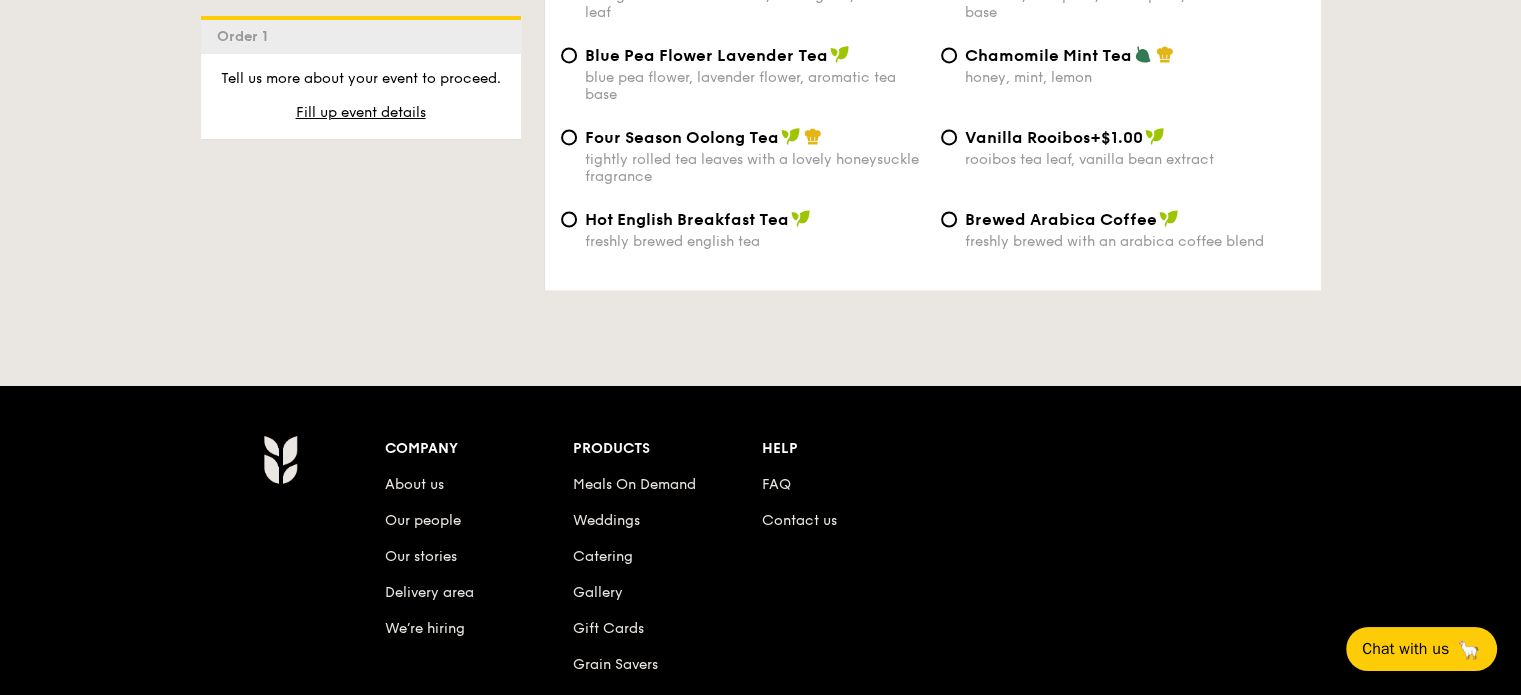 scroll, scrollTop: 3600, scrollLeft: 0, axis: vertical 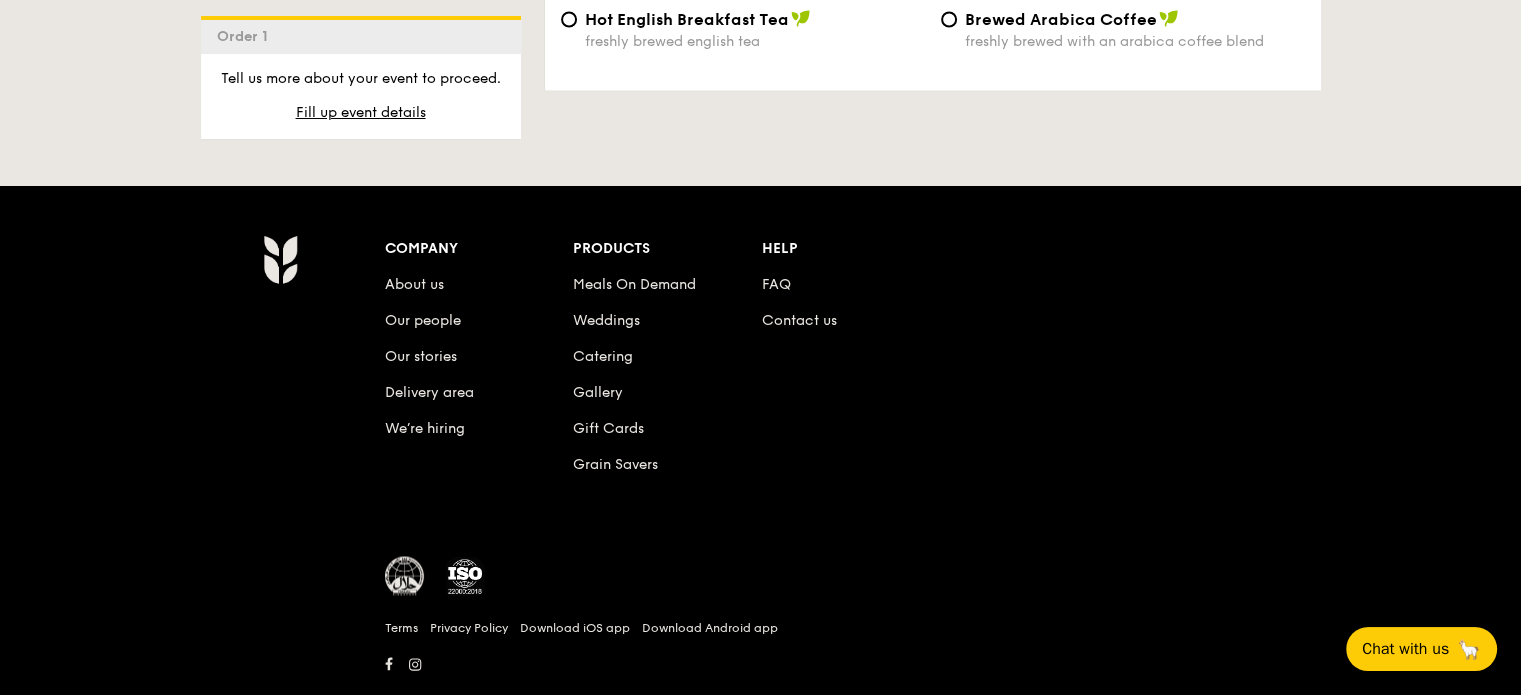 click on "freshly brewed with an arabica coffee blend" at bounding box center (1135, 41) 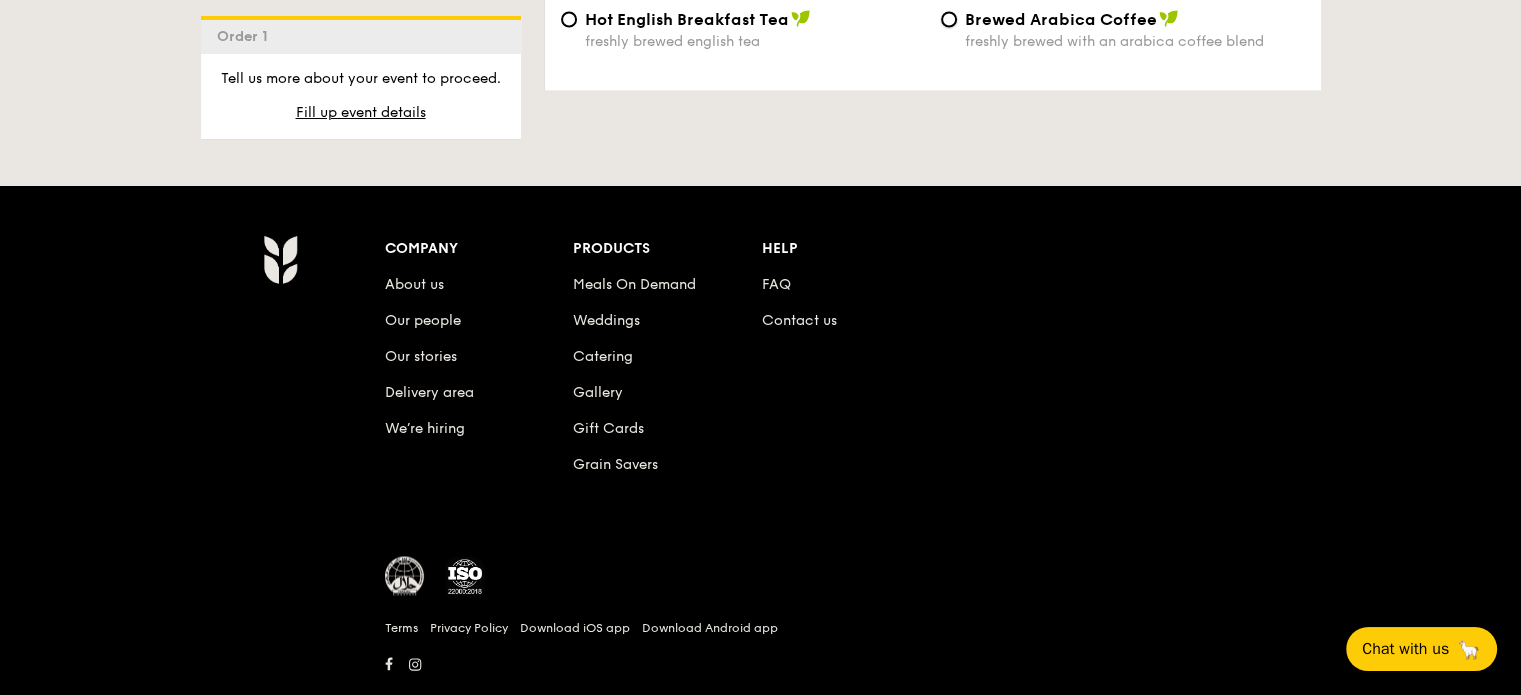 click on "Brewed Arabica Coffee freshly brewed with an arabica coffee blend" at bounding box center [949, 19] 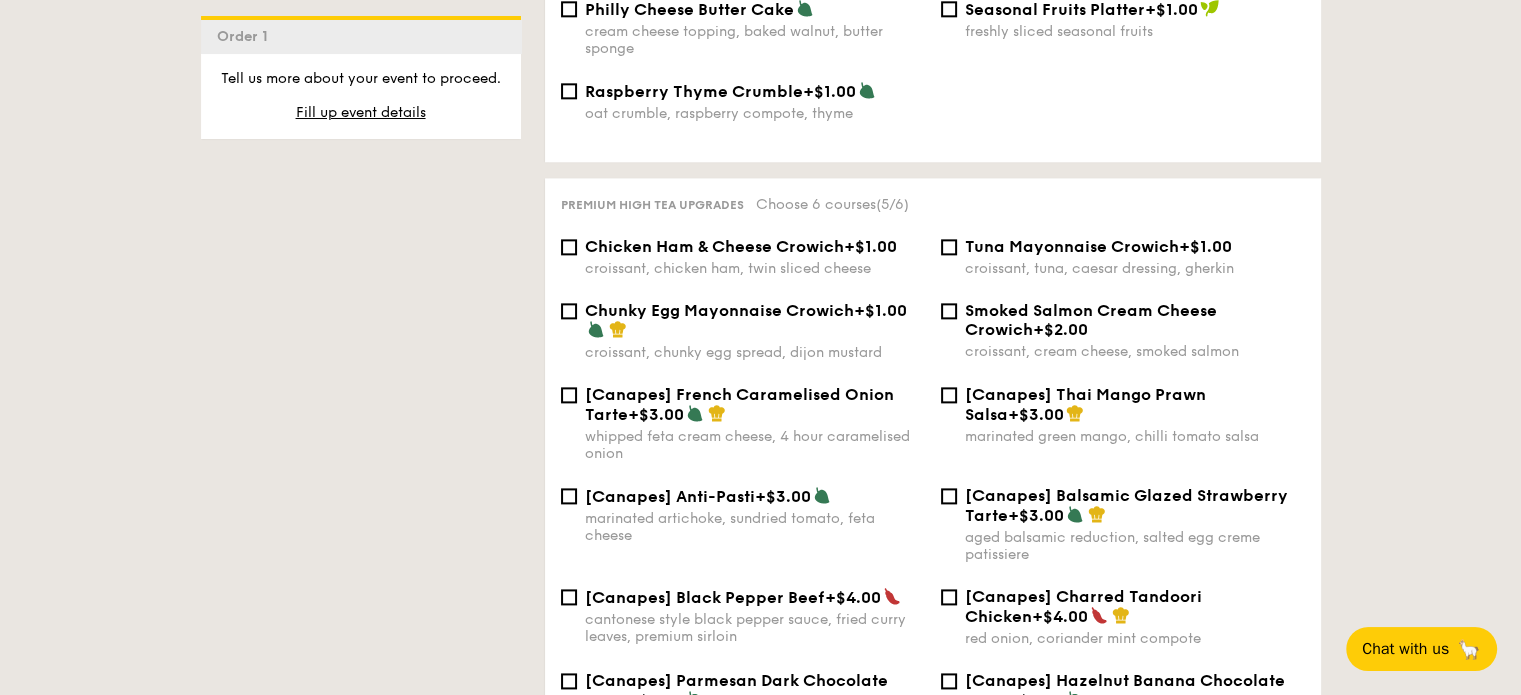 scroll, scrollTop: 2300, scrollLeft: 0, axis: vertical 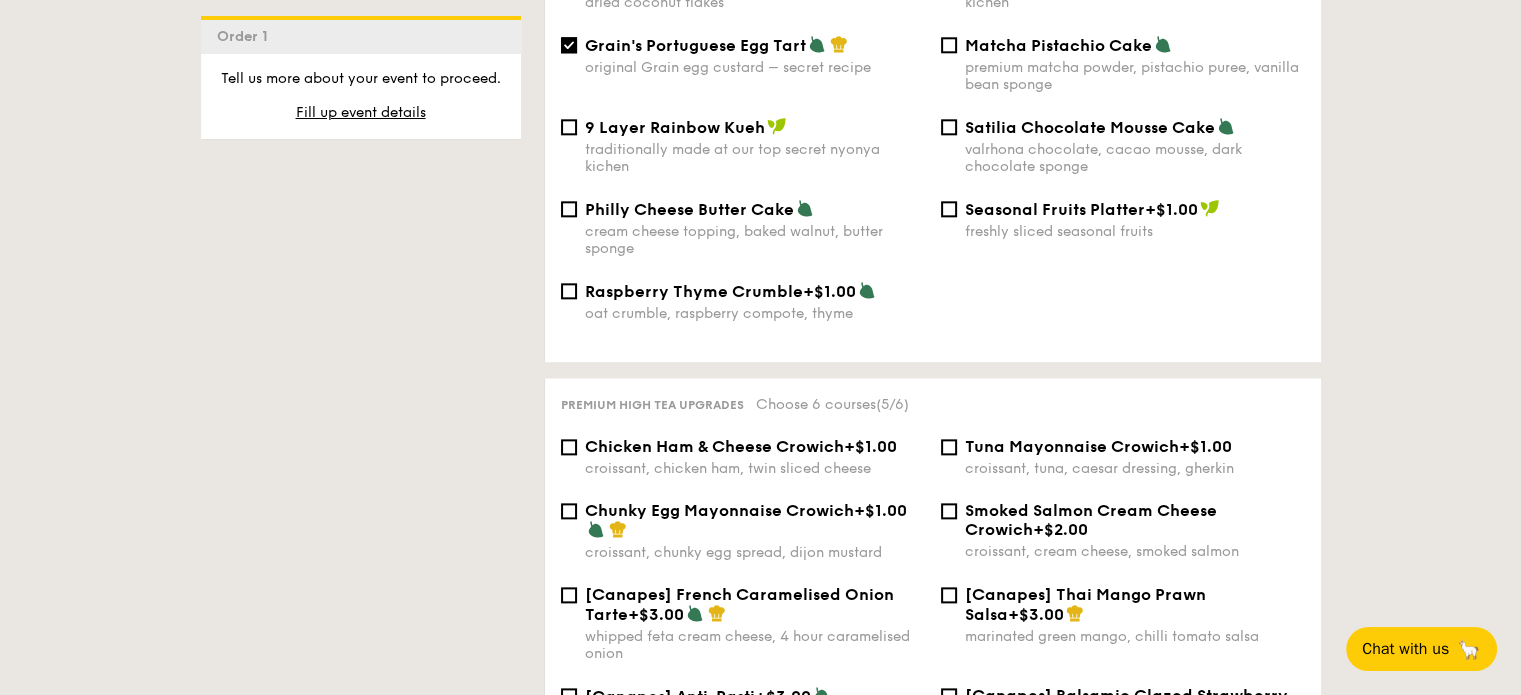 click on "9 Layer Rainbow Kueh traditionally made at our top secret nyonya kichen" at bounding box center [743, 165] 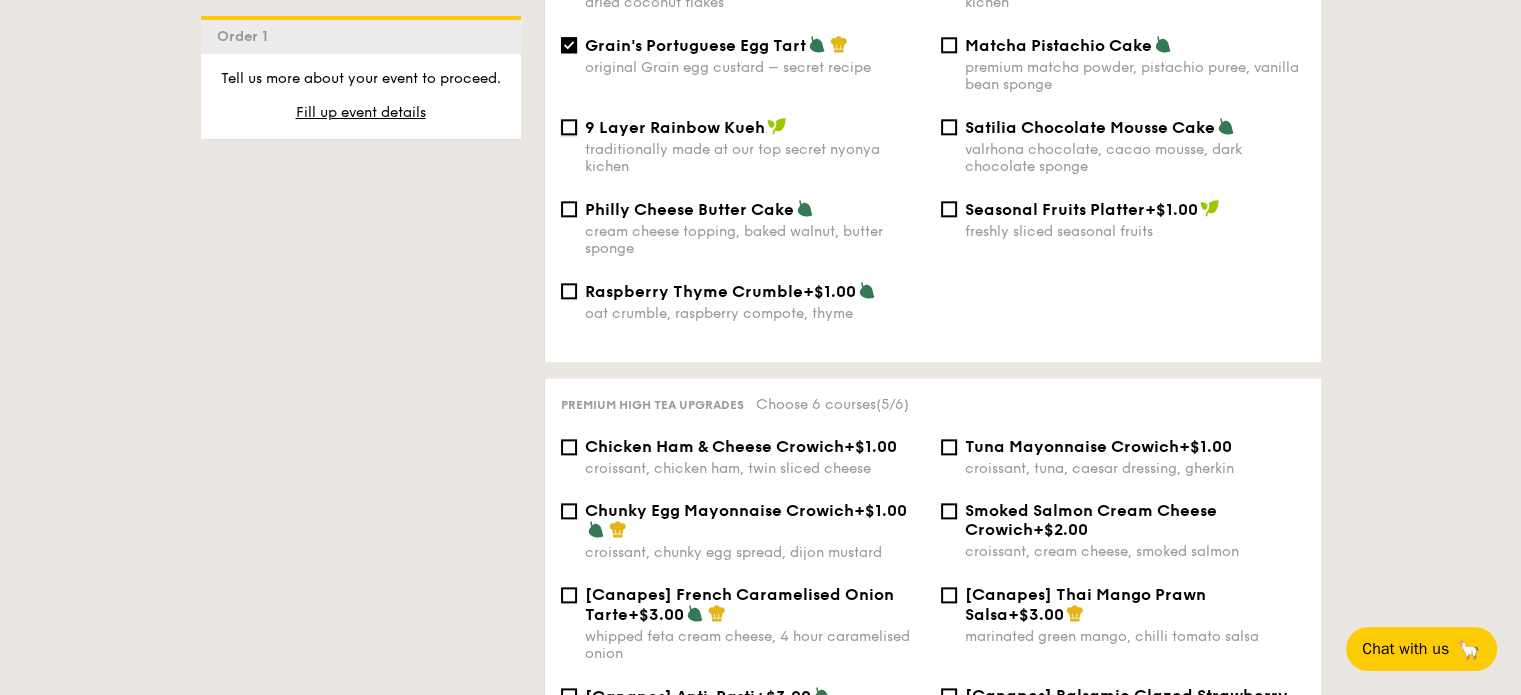 click on "9 Layer Rainbow Kueh traditionally made at our top secret nyonya kichen" at bounding box center [569, 127] 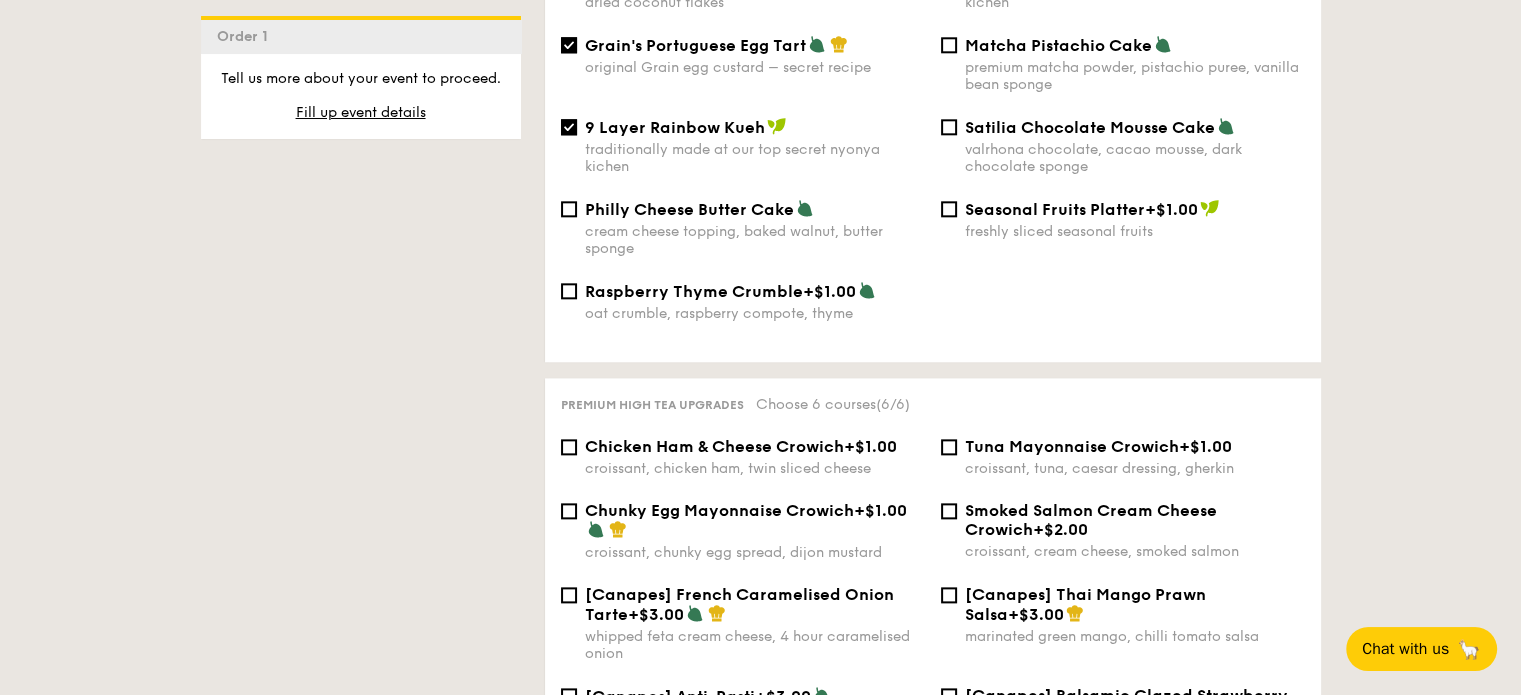 click on "9 Layer Rainbow Kueh traditionally made at our top secret nyonya kichen" at bounding box center [743, 165] 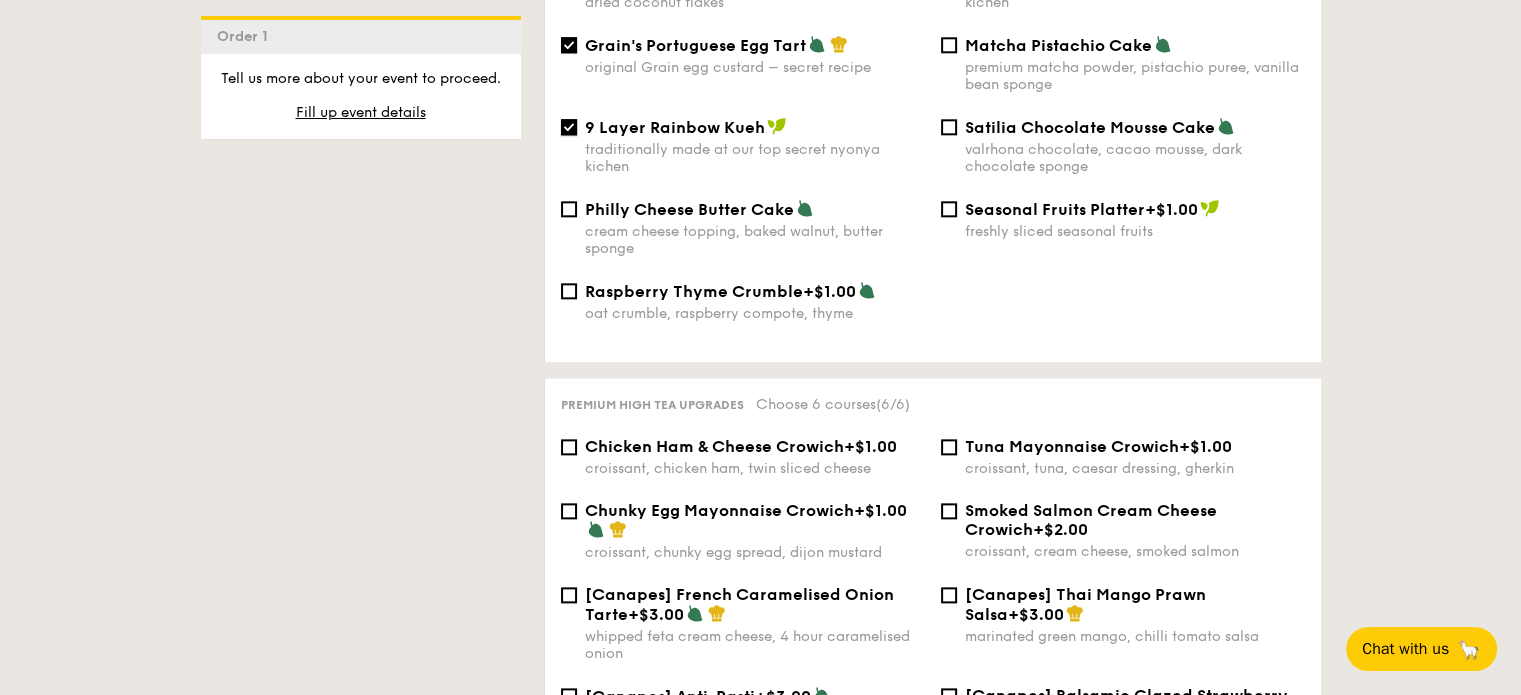 click on "9 Layer Rainbow Kueh traditionally made at our top secret nyonya kichen" at bounding box center [569, 127] 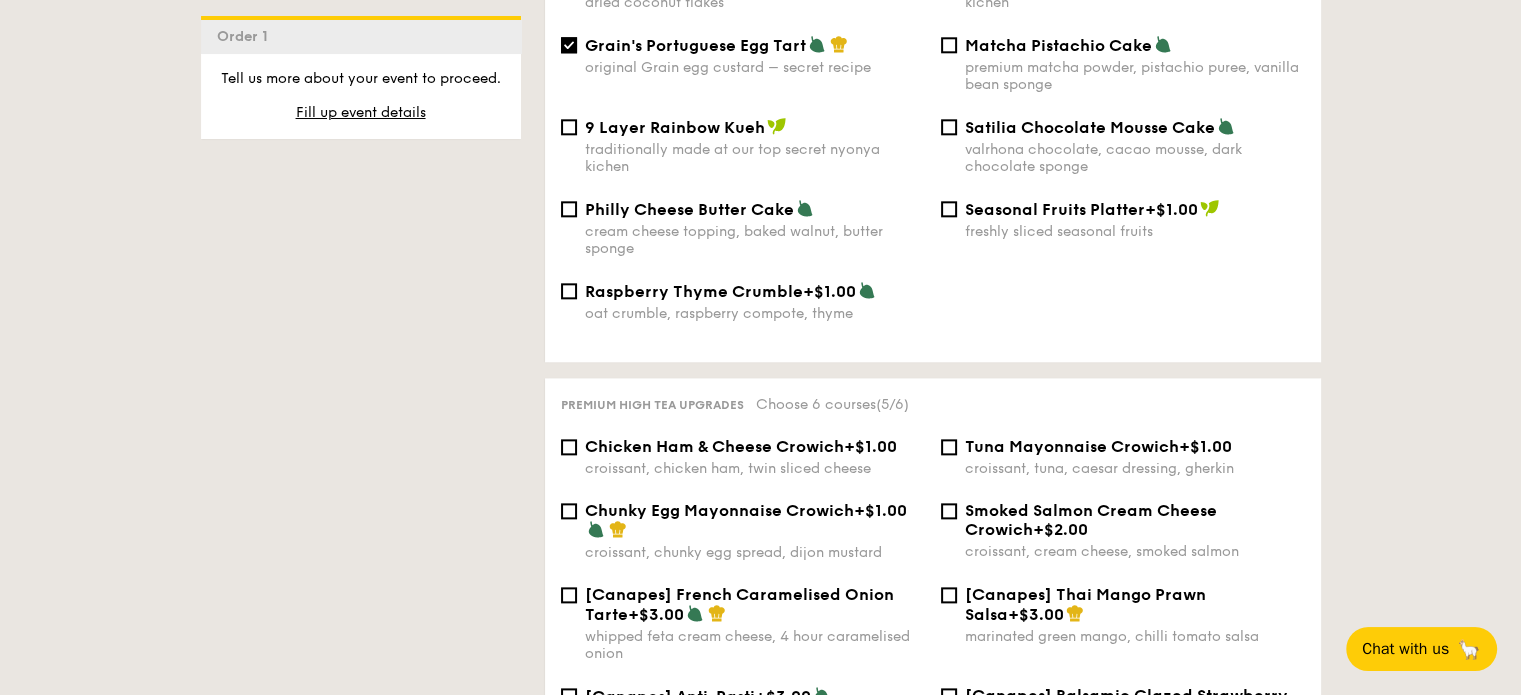 click on "9 Layer Rainbow Kueh traditionally made at our top secret nyonya kichen" at bounding box center (743, 165) 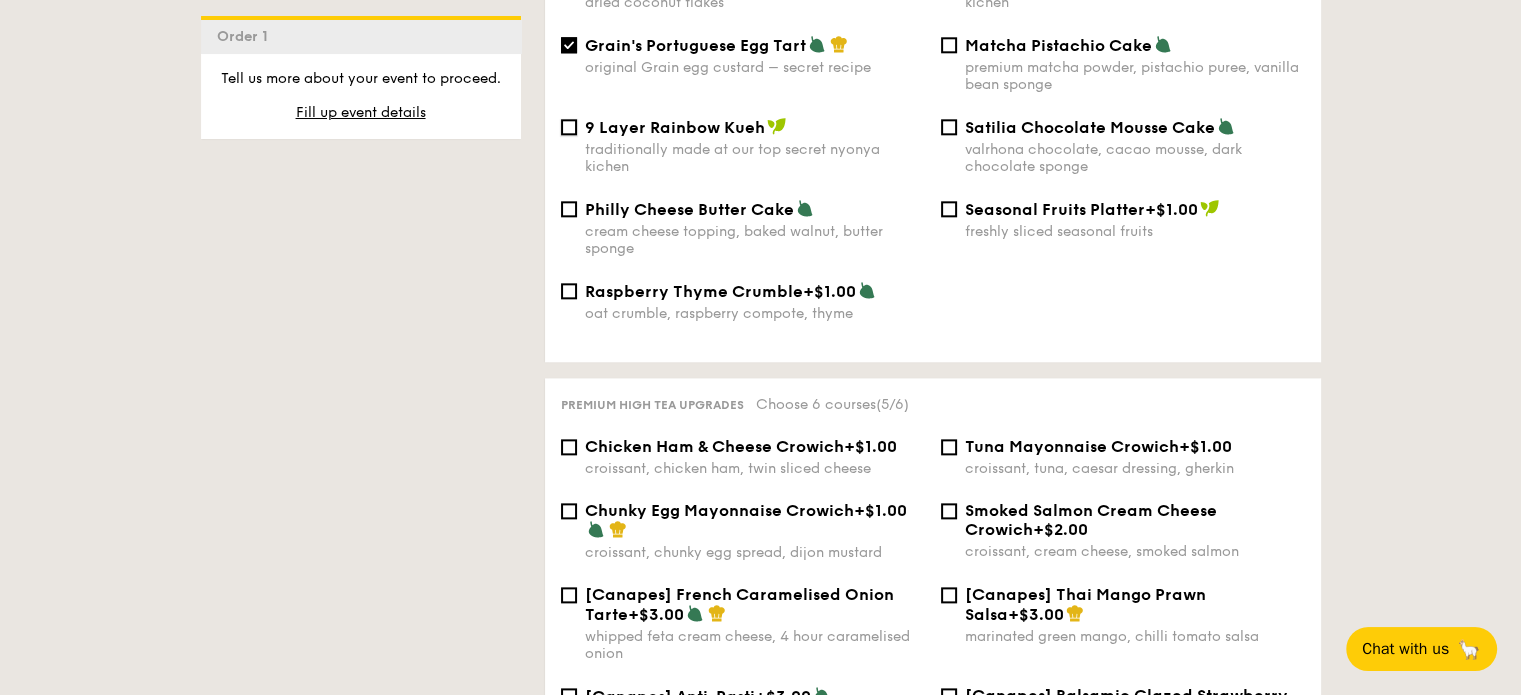 click on "9 Layer Rainbow Kueh traditionally made at our top secret nyonya kichen" at bounding box center [569, 127] 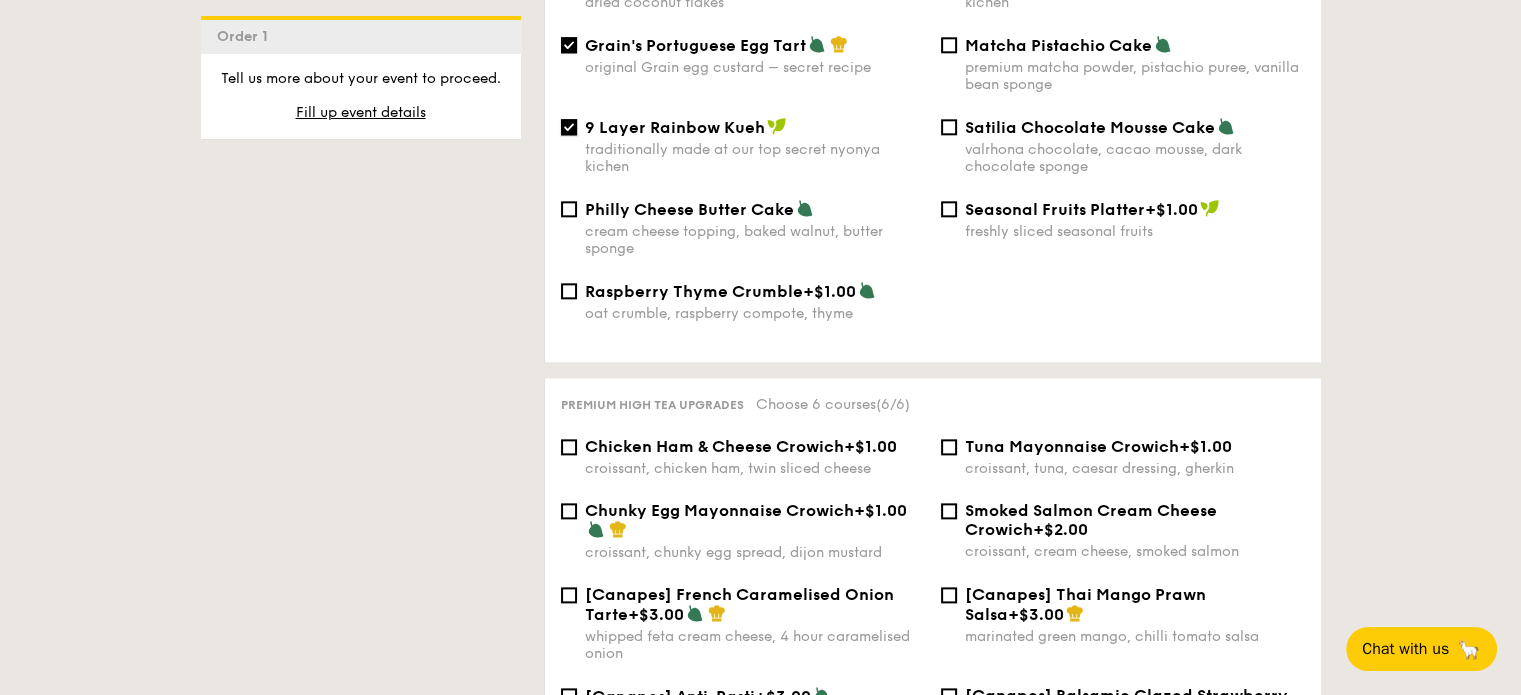 scroll, scrollTop: 2600, scrollLeft: 0, axis: vertical 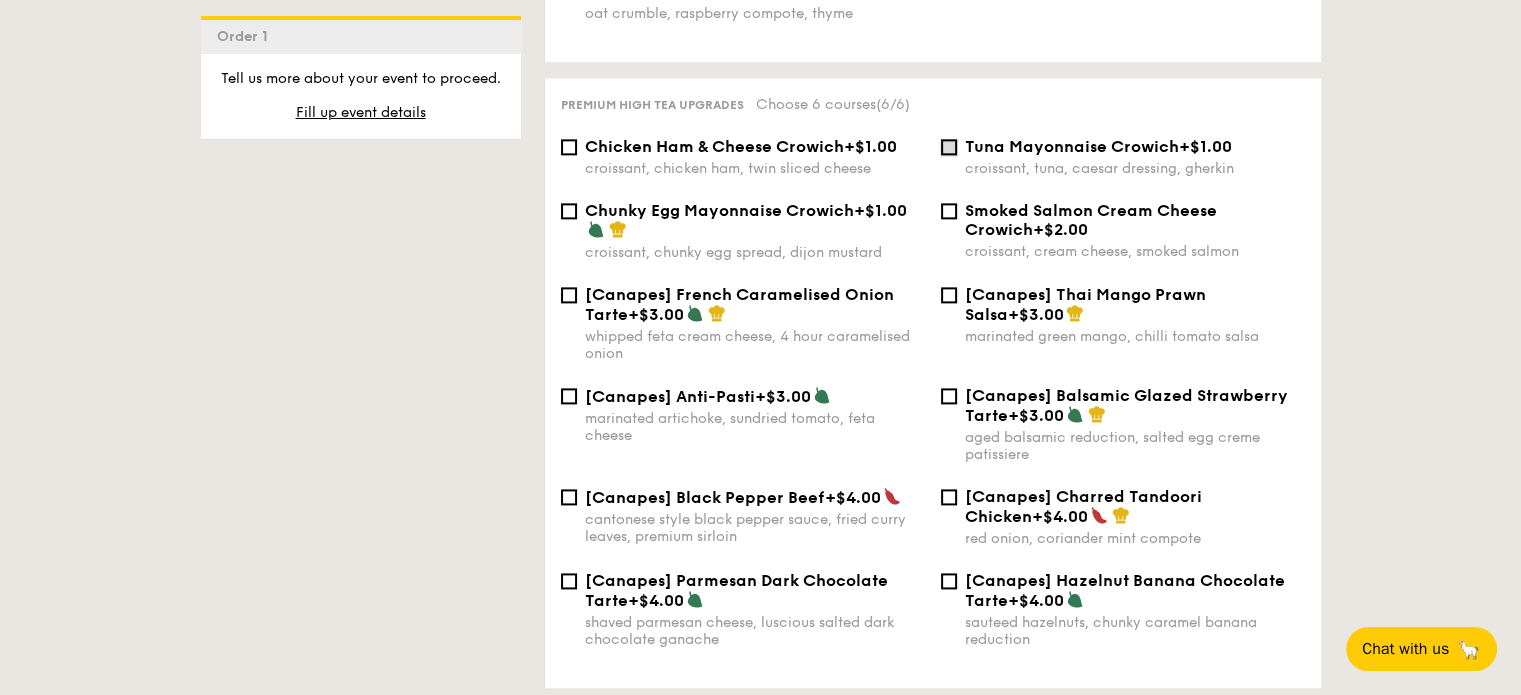 click on "Tuna Mayonnaise Crowich
+$1.00
croissant, tuna, caesar dressing, gherkin" at bounding box center [949, 147] 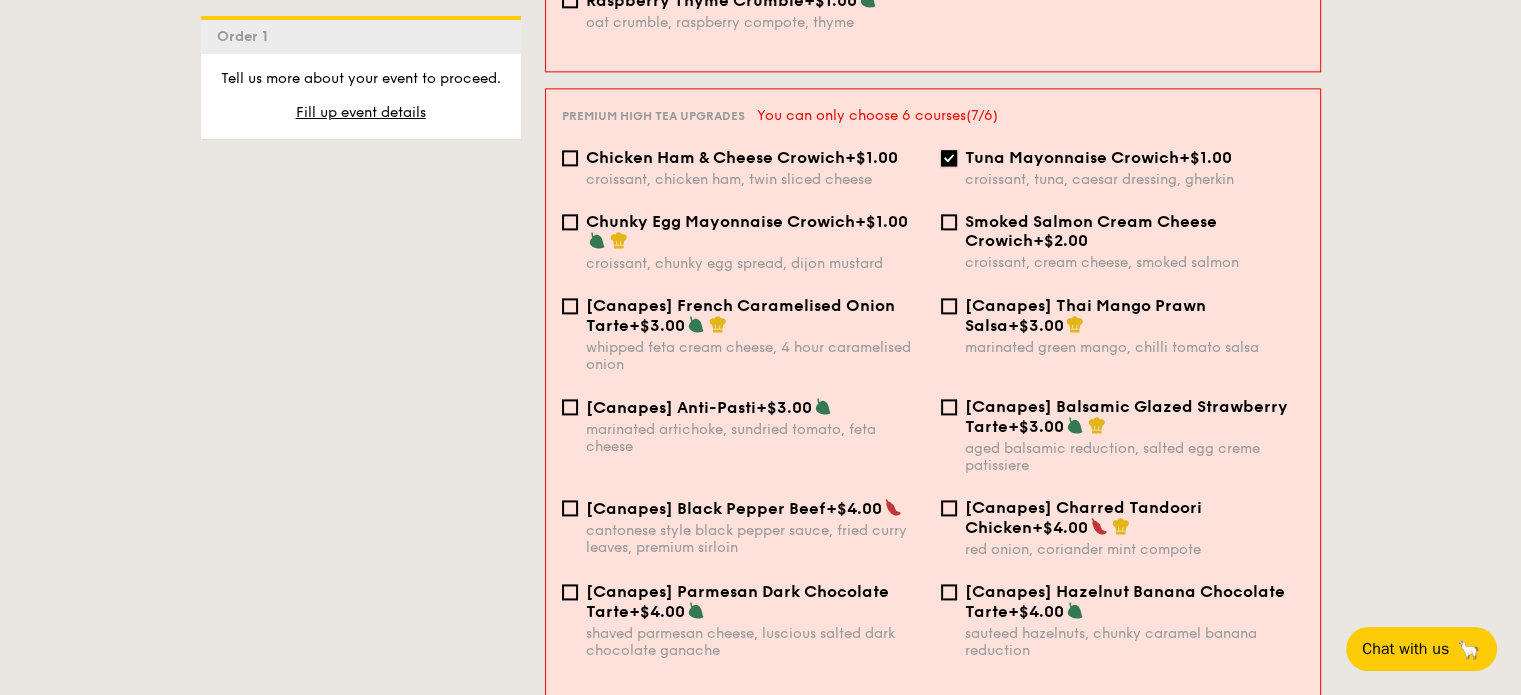 scroll, scrollTop: 2607, scrollLeft: 0, axis: vertical 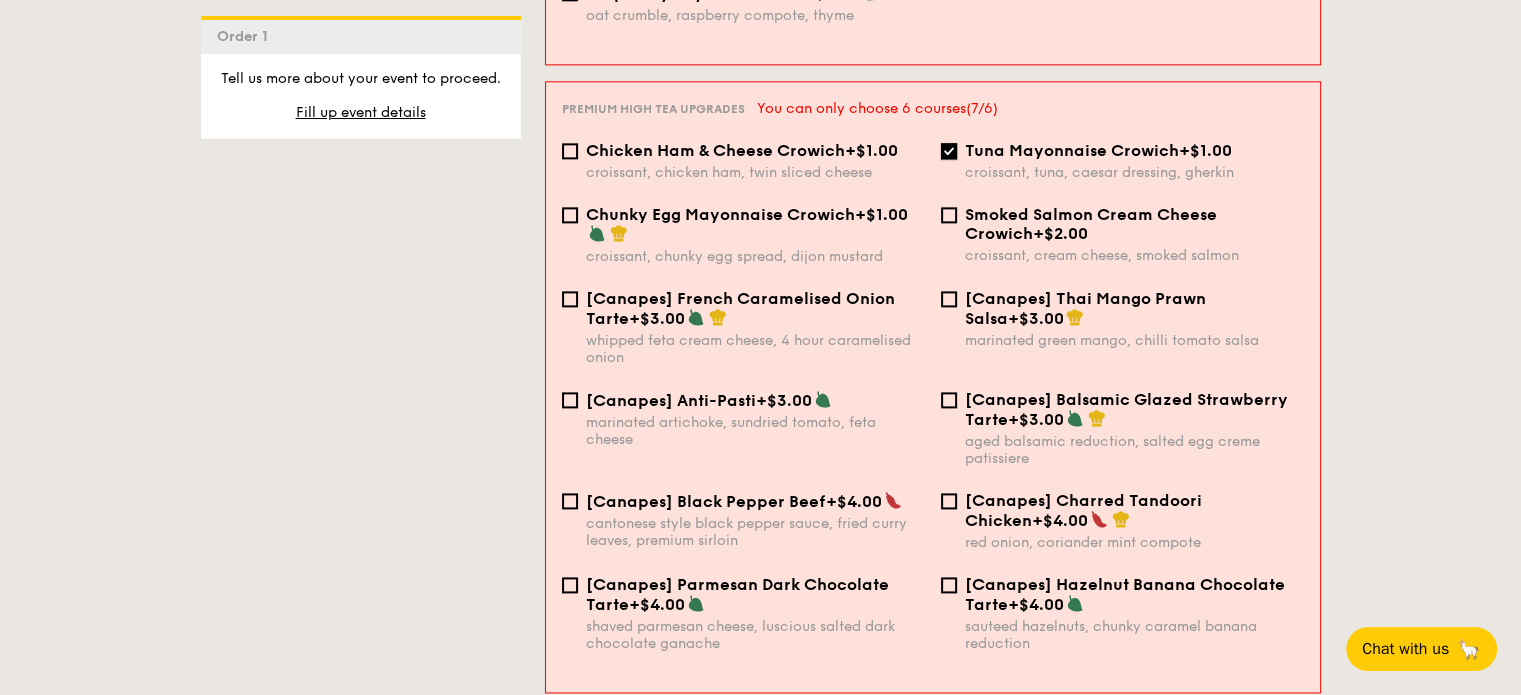 click on "Tuna Mayonnaise Crowich
+$1.00
croissant, tuna, caesar dressing, gherkin" at bounding box center [949, 151] 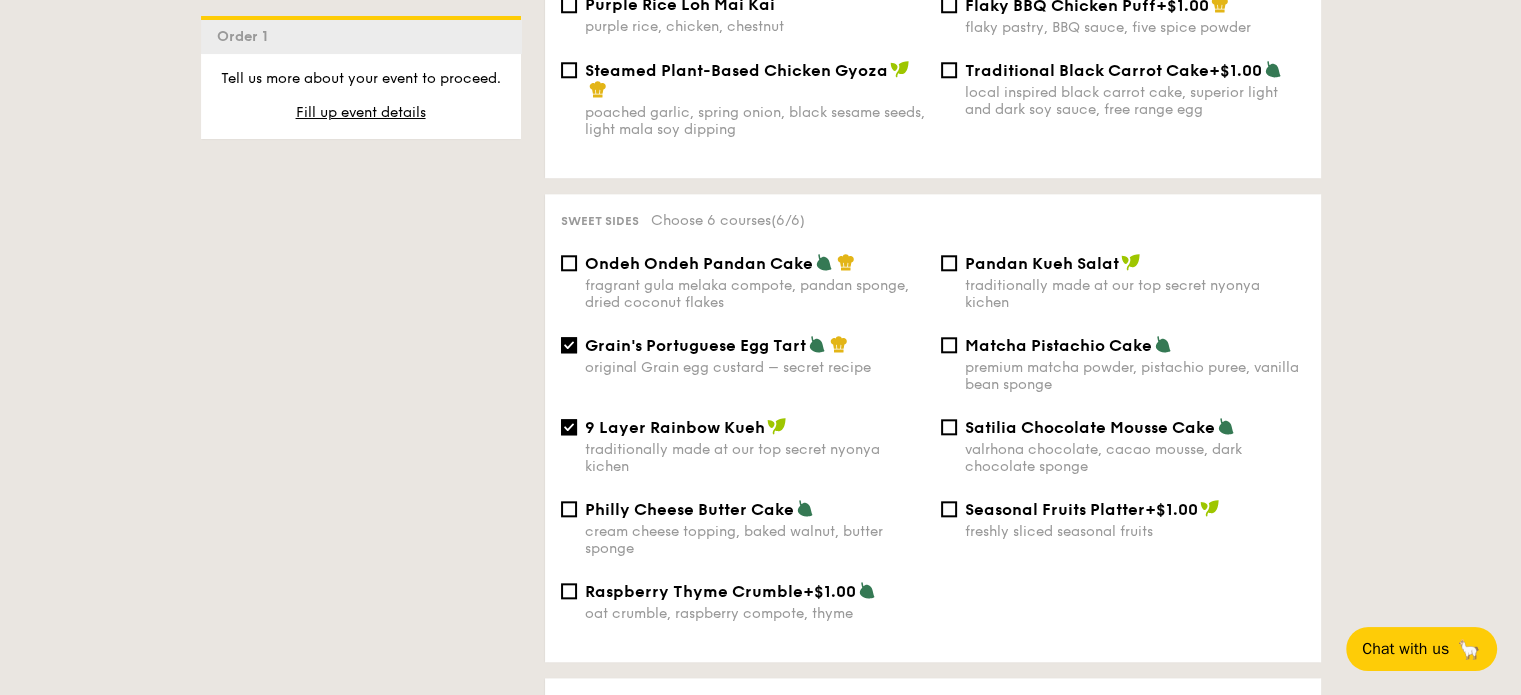 scroll, scrollTop: 2100, scrollLeft: 0, axis: vertical 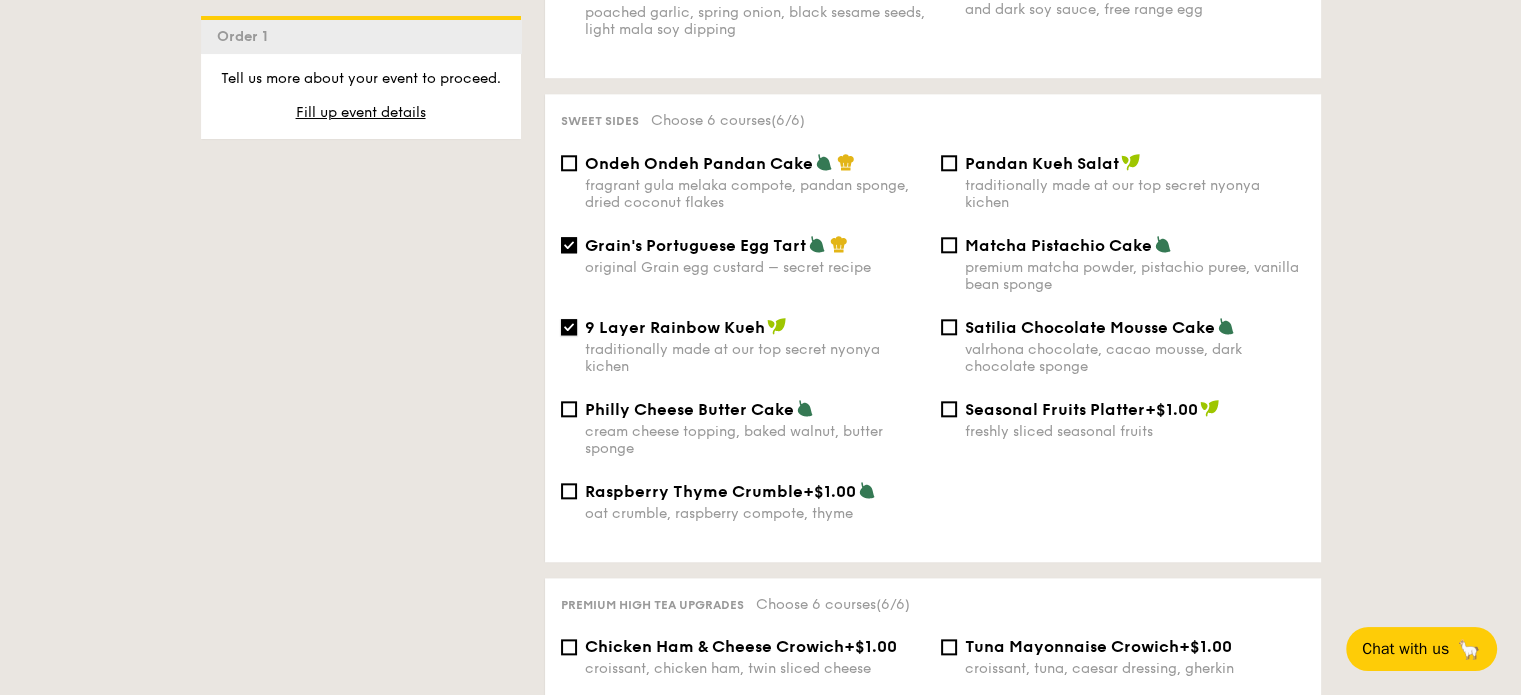 click on "9 Layer Rainbow Kueh traditionally made at our top secret nyonya kichen" at bounding box center [569, 327] 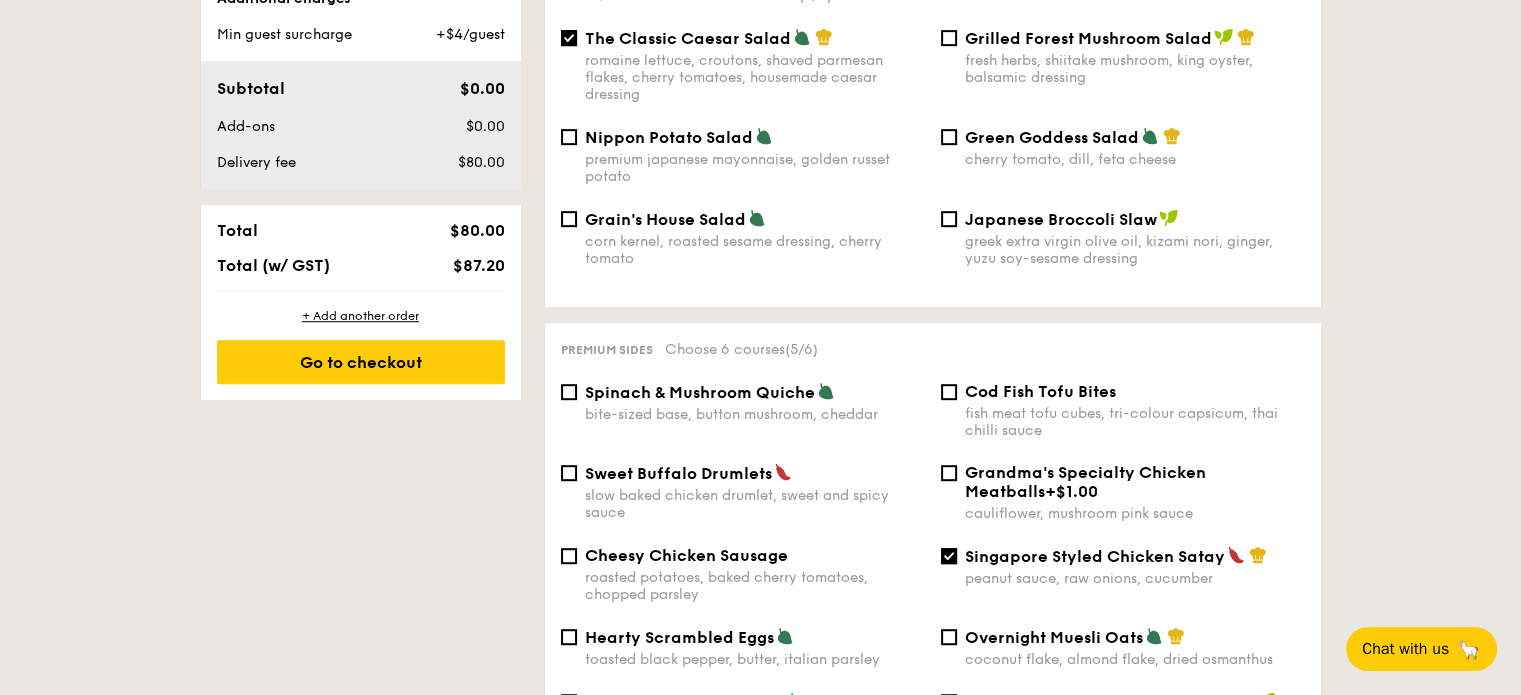 scroll, scrollTop: 500, scrollLeft: 0, axis: vertical 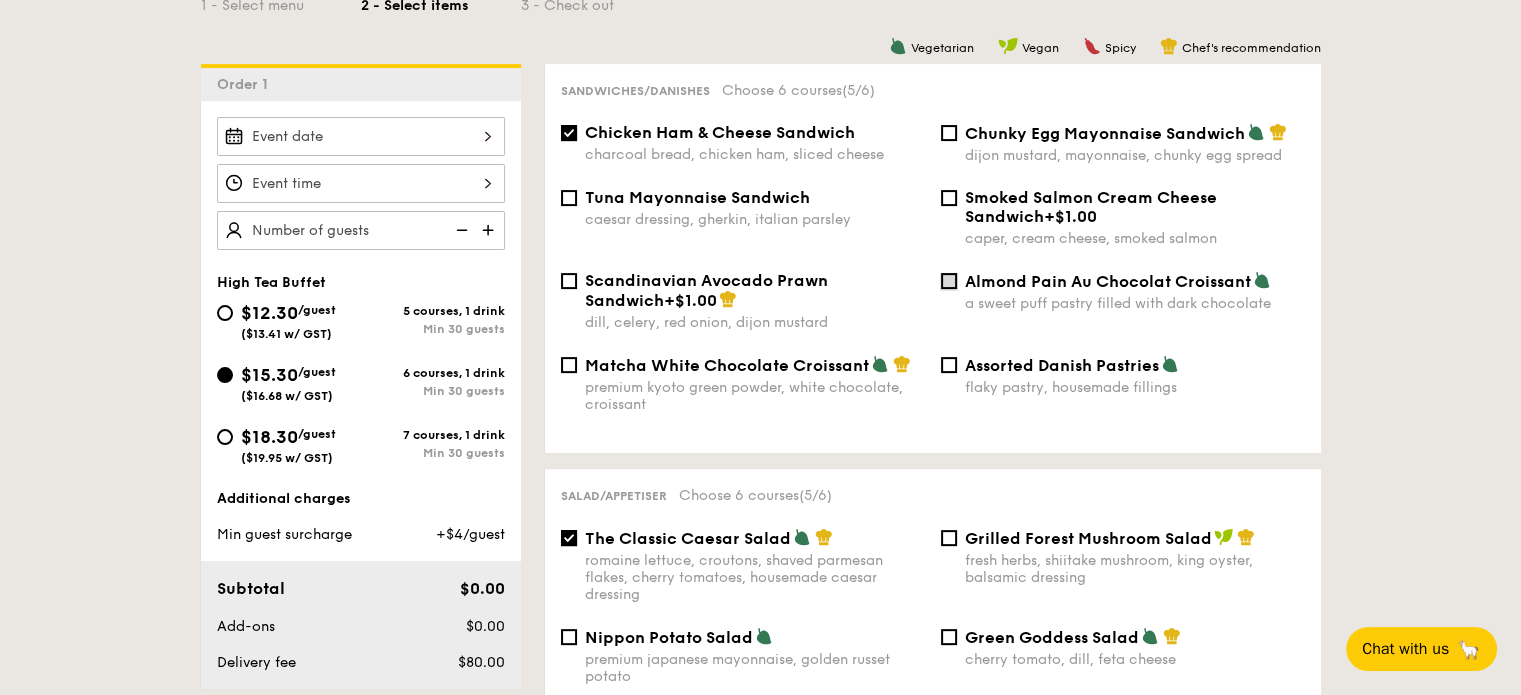click on "Almond Pain Au Chocolat Croissant a sweet puff pastry filled with dark chocolate" at bounding box center (949, 281) 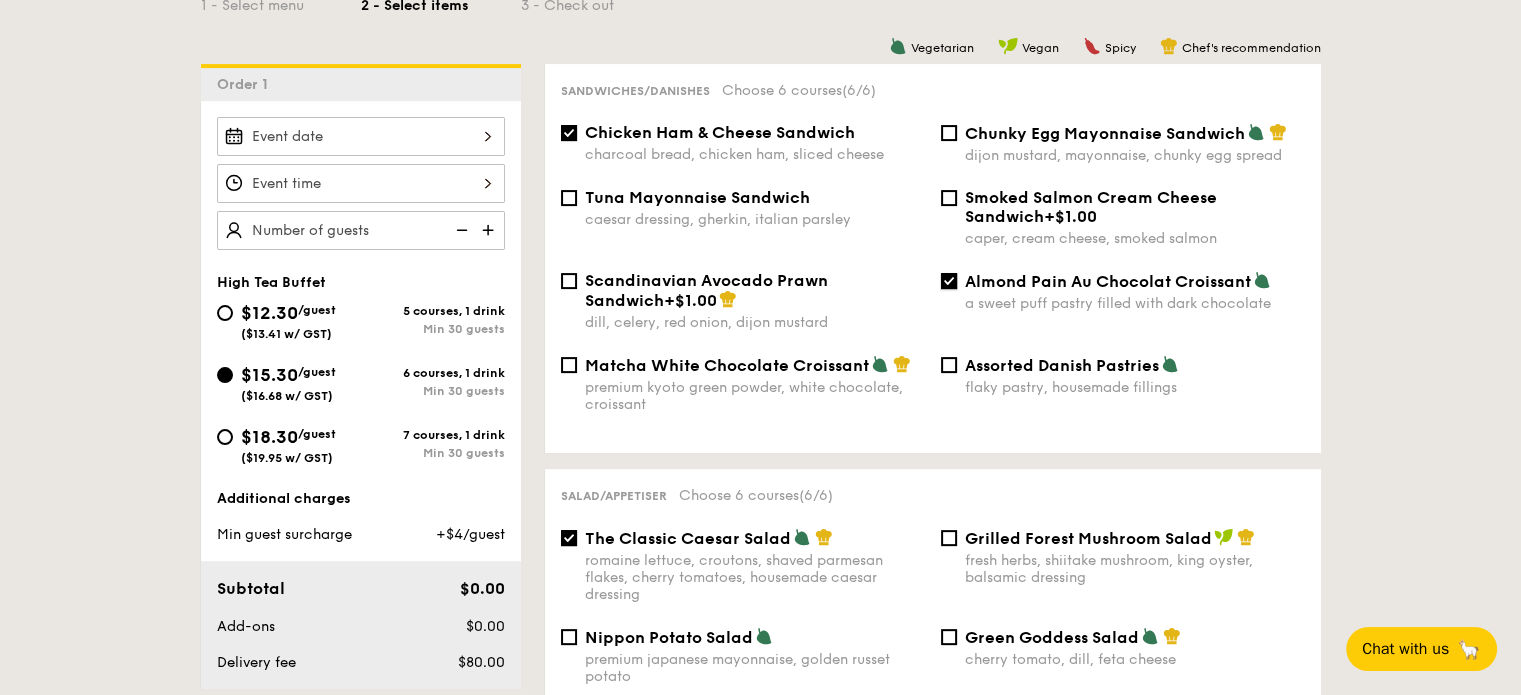 click on "Almond Pain Au Chocolat Croissant a sweet puff pastry filled with dark chocolate" at bounding box center (949, 281) 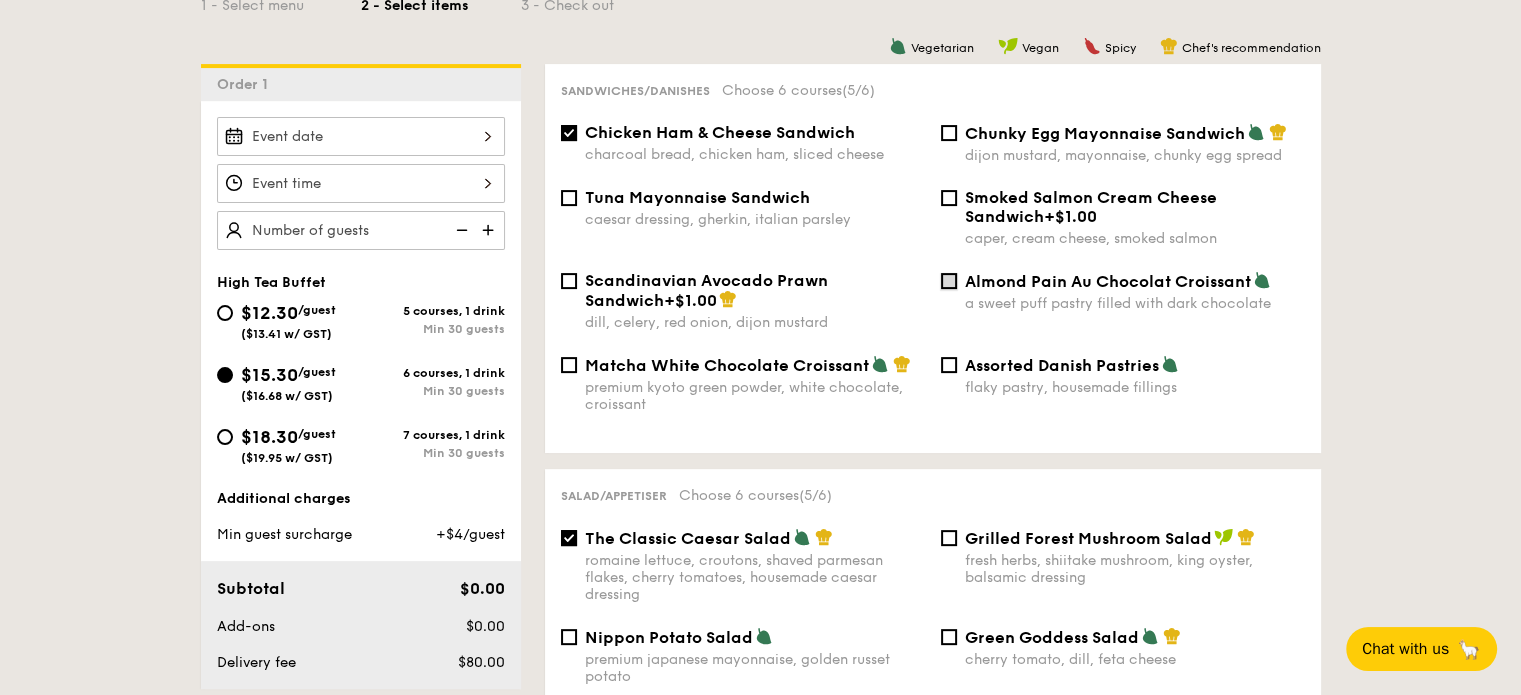 click on "Almond Pain Au Chocolat Croissant a sweet puff pastry filled with dark chocolate" at bounding box center [949, 281] 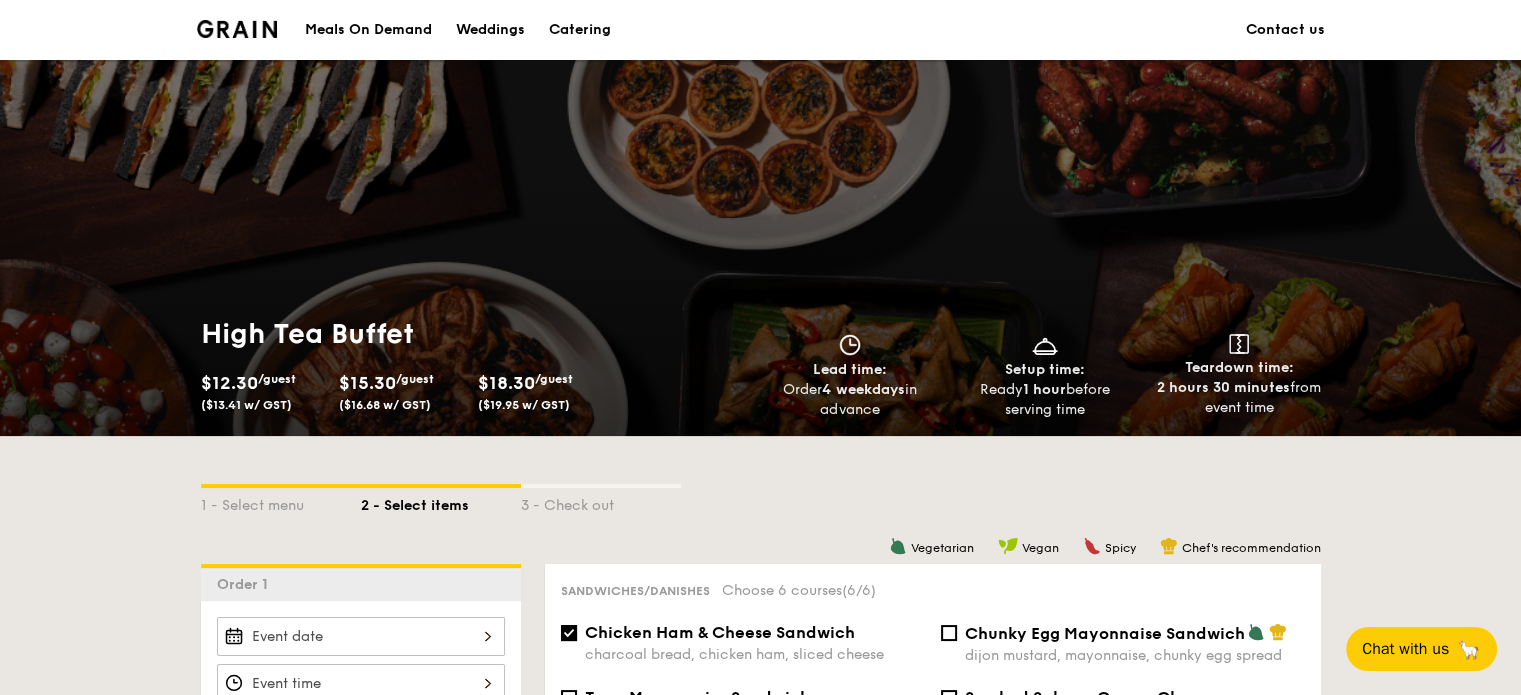 scroll, scrollTop: 300, scrollLeft: 0, axis: vertical 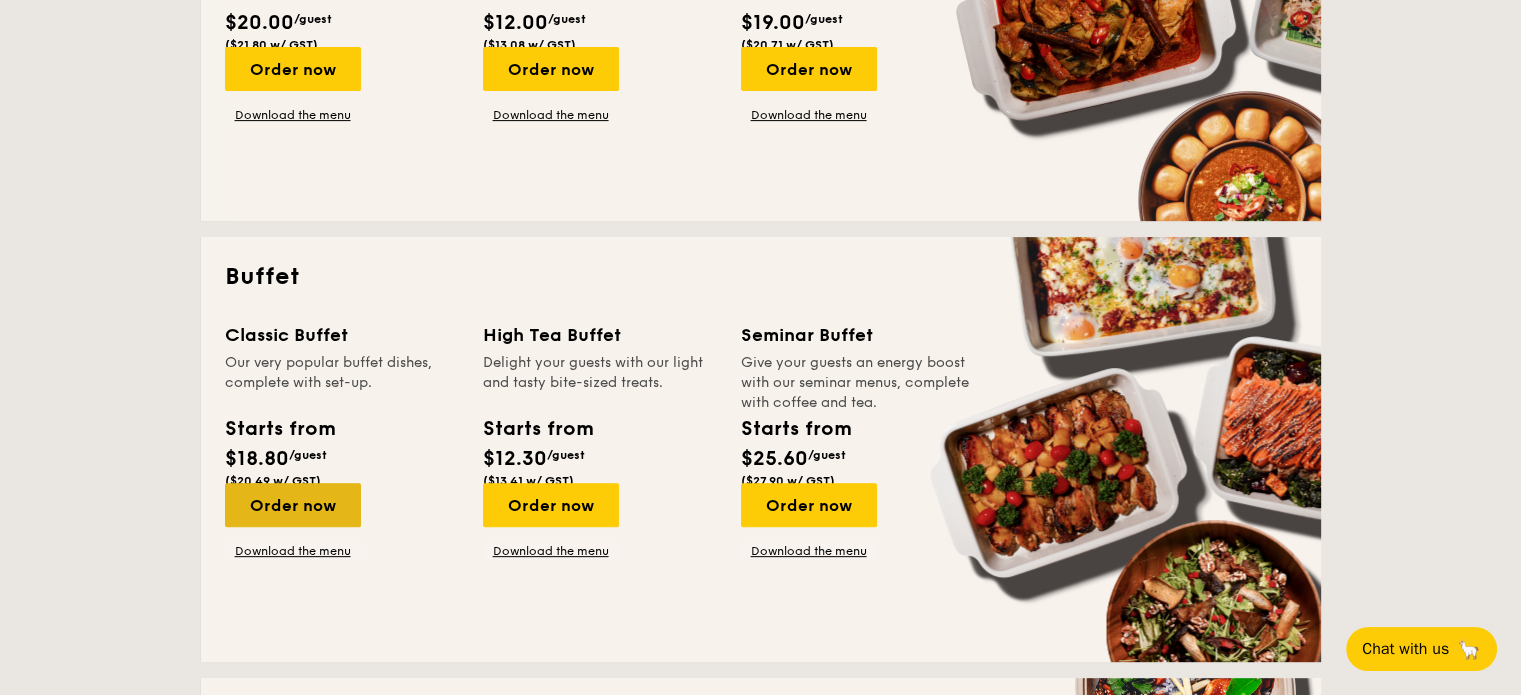 click on "Order now" at bounding box center [293, 505] 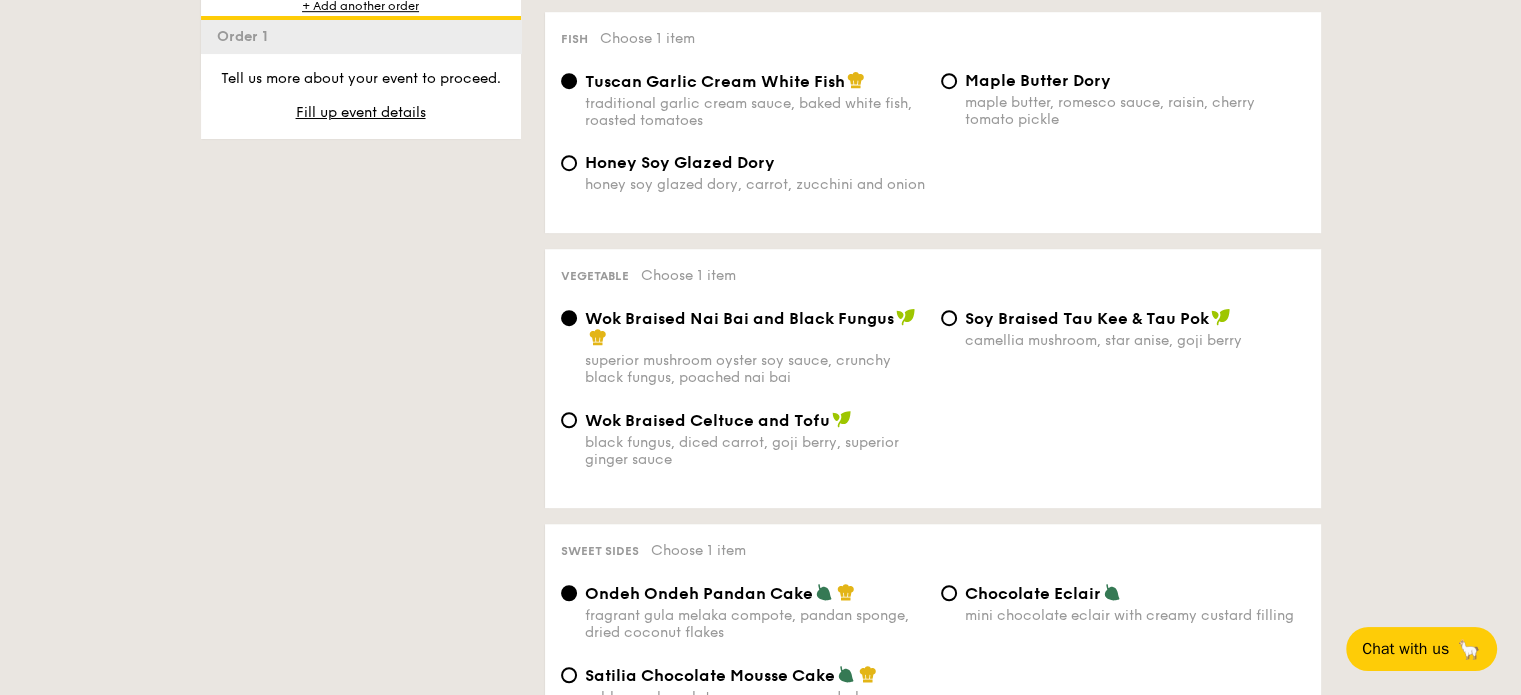 scroll, scrollTop: 1700, scrollLeft: 0, axis: vertical 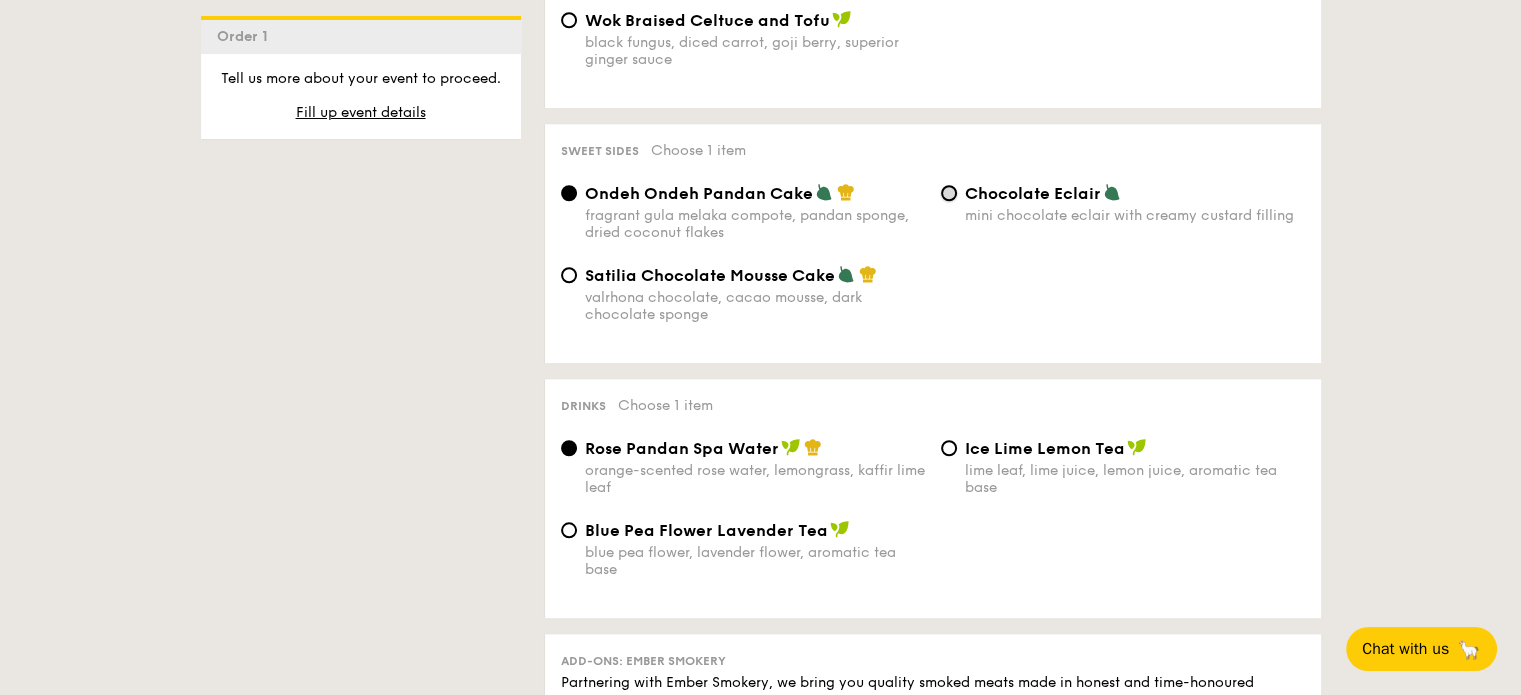 click on "Chocolate Eclair mini chocolate eclair with creamy custard filling" at bounding box center [949, 193] 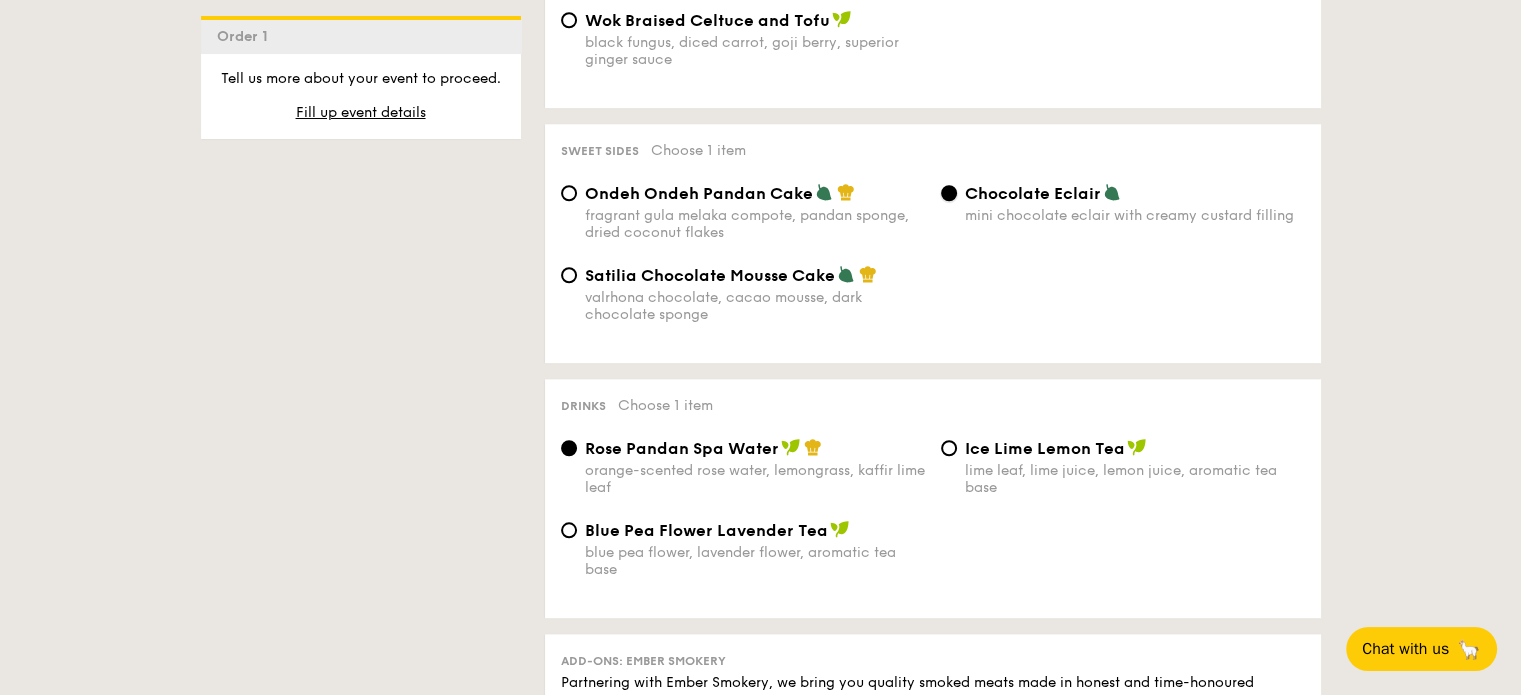 scroll, scrollTop: 1900, scrollLeft: 0, axis: vertical 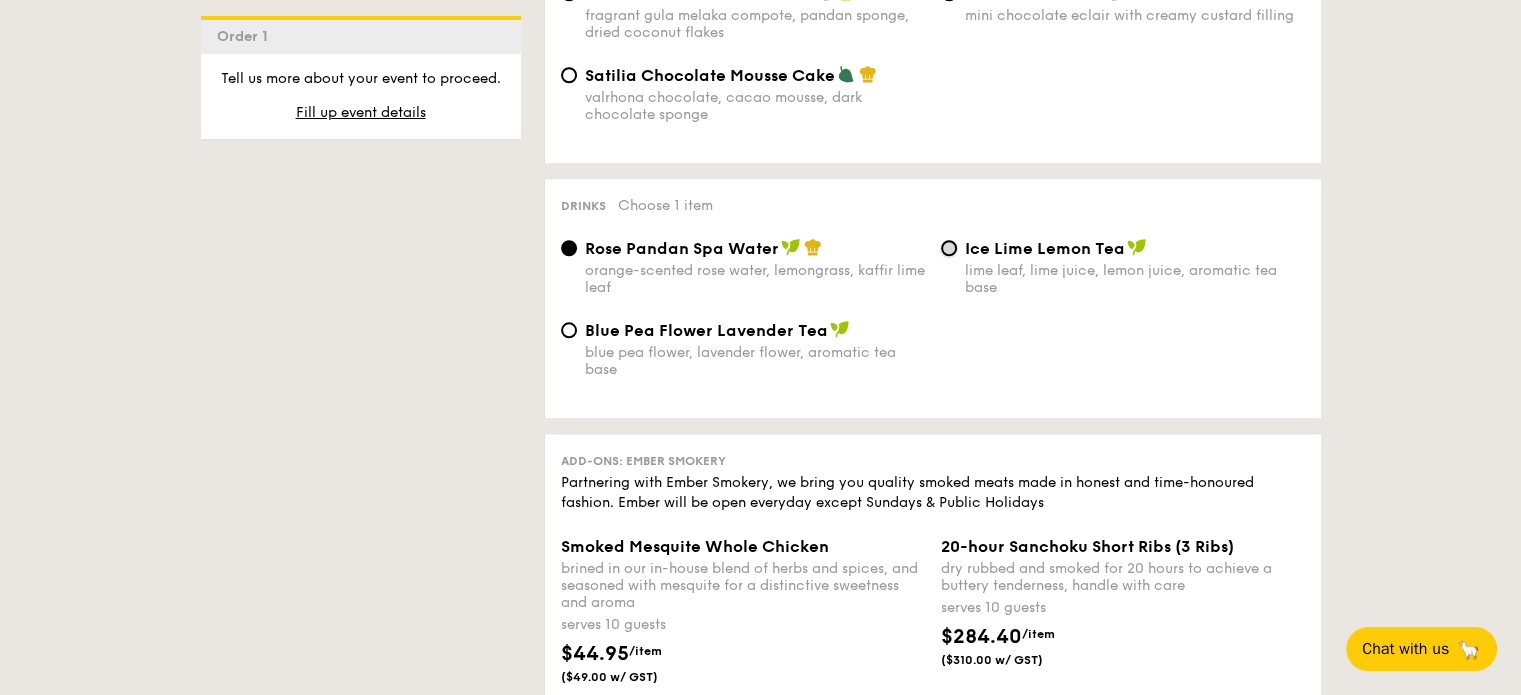 click on "Ice Lime Lemon Tea lime leaf, lime juice, lemon juice, aromatic tea base" at bounding box center (949, 248) 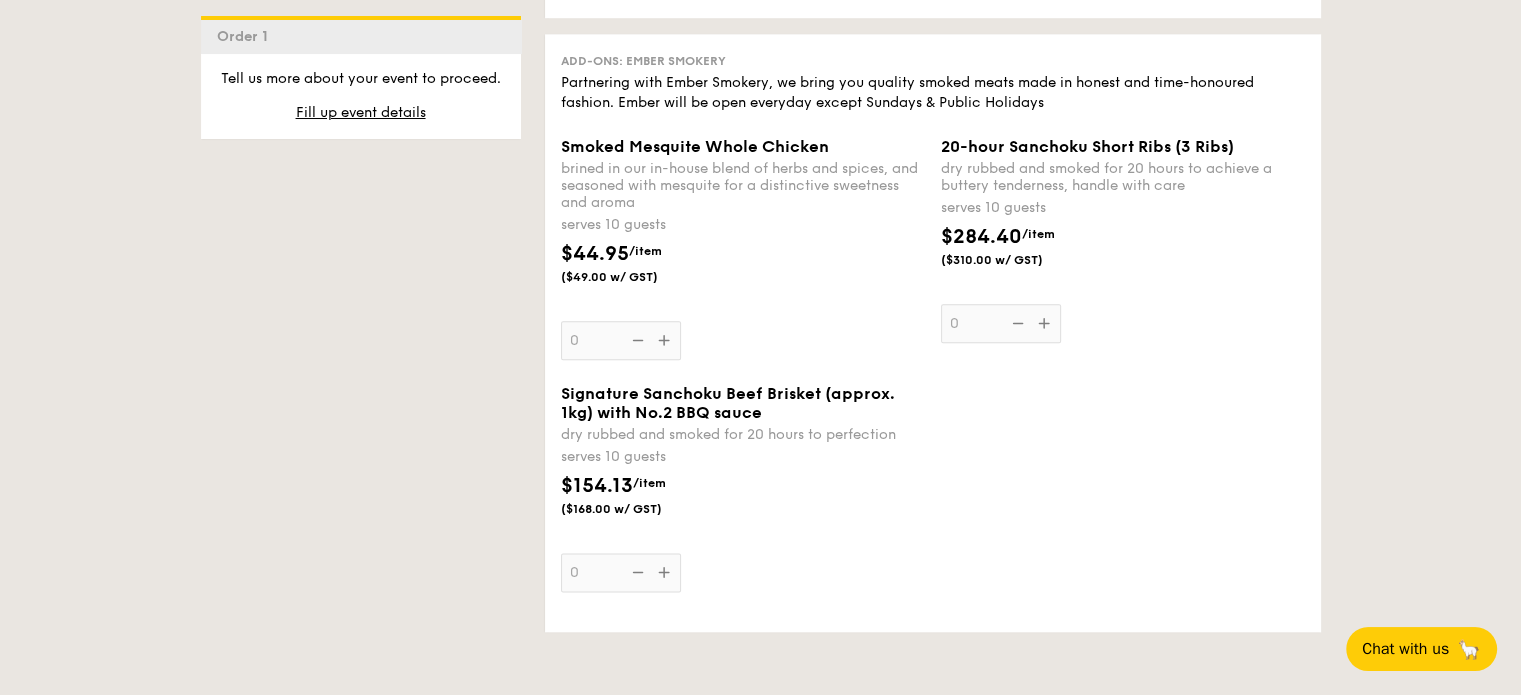 scroll, scrollTop: 2400, scrollLeft: 0, axis: vertical 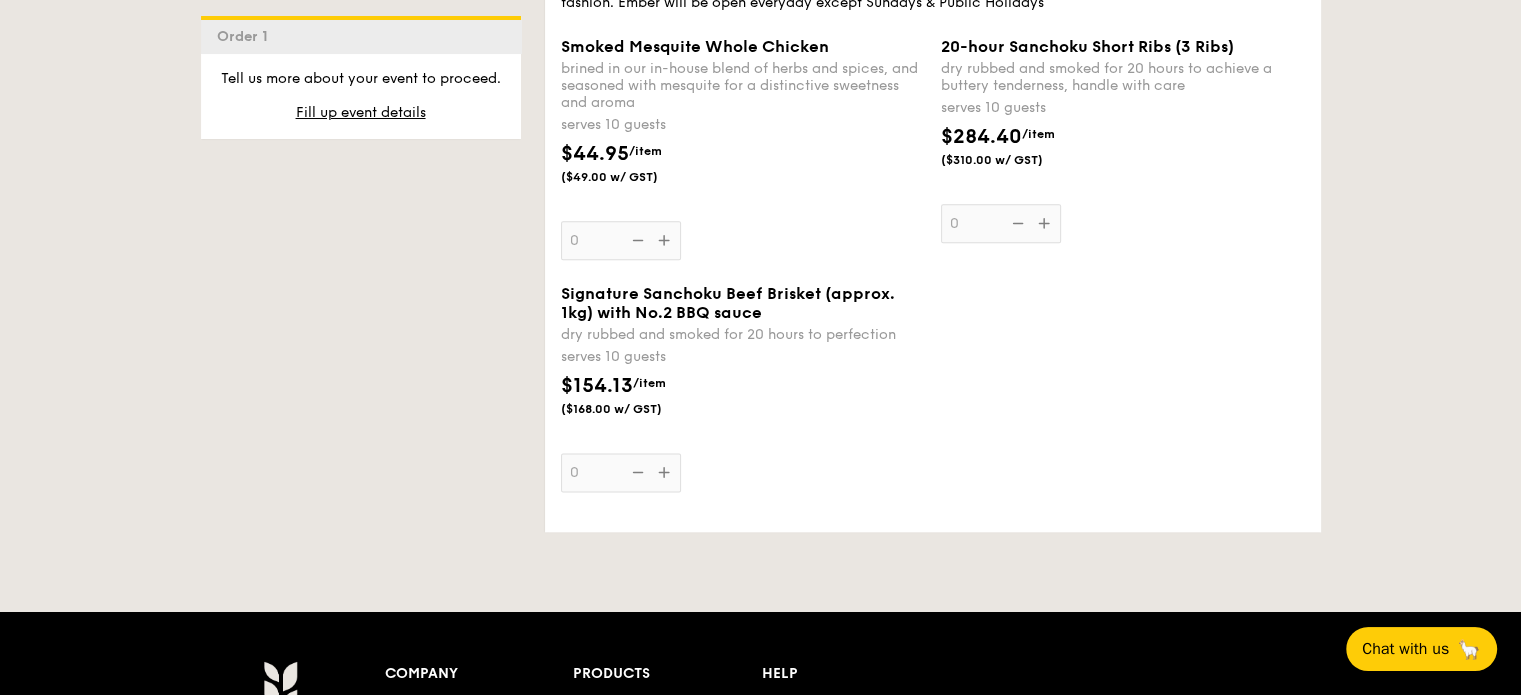 click on "$44.95
/item
($49.00 w/ GST)" at bounding box center (743, 174) 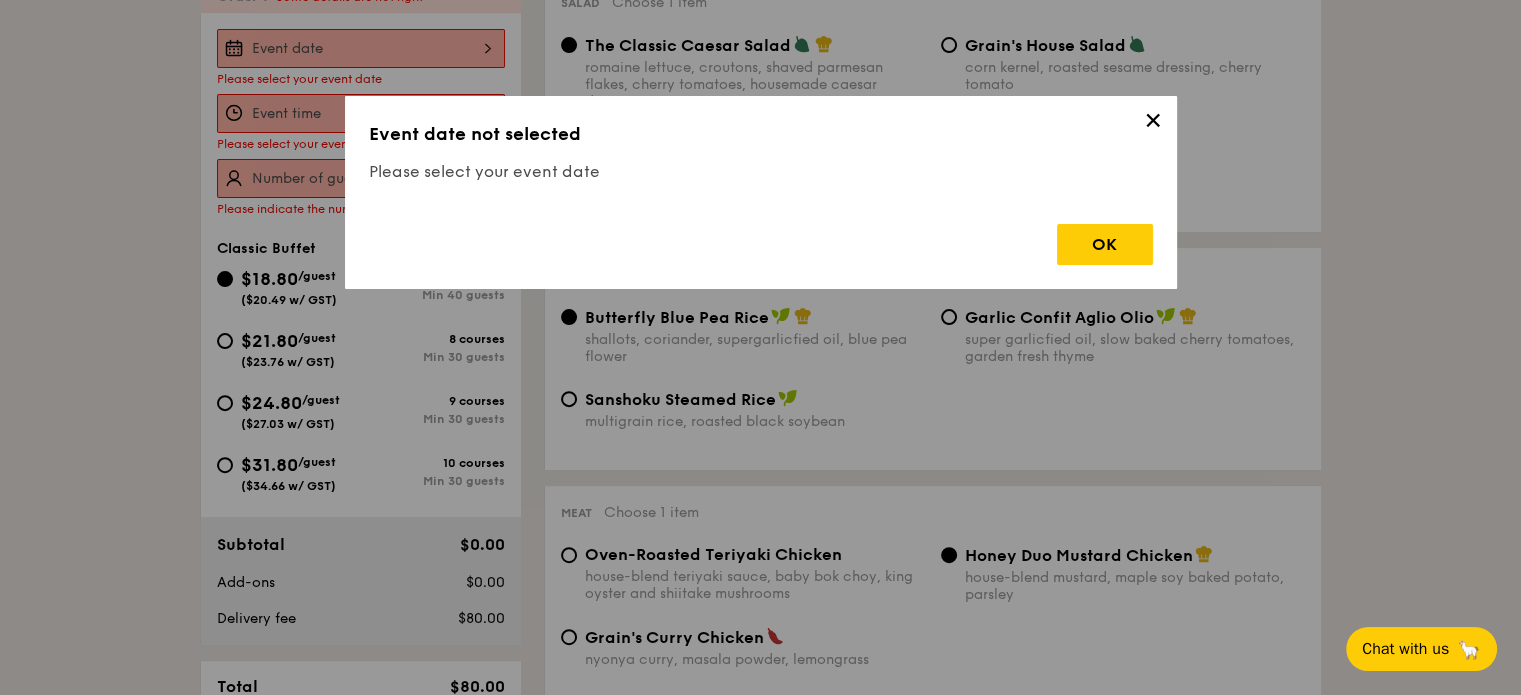 scroll, scrollTop: 503, scrollLeft: 0, axis: vertical 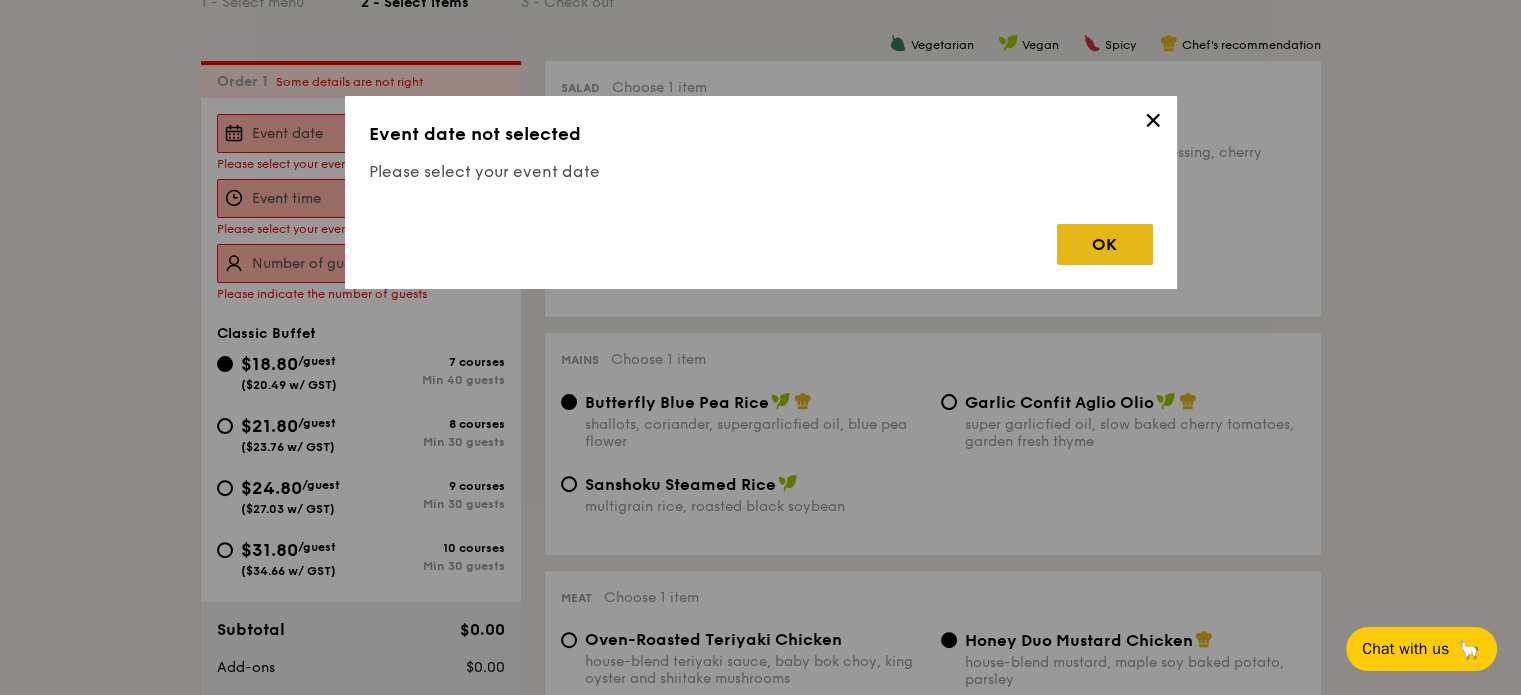 click on "OK" at bounding box center [1105, 244] 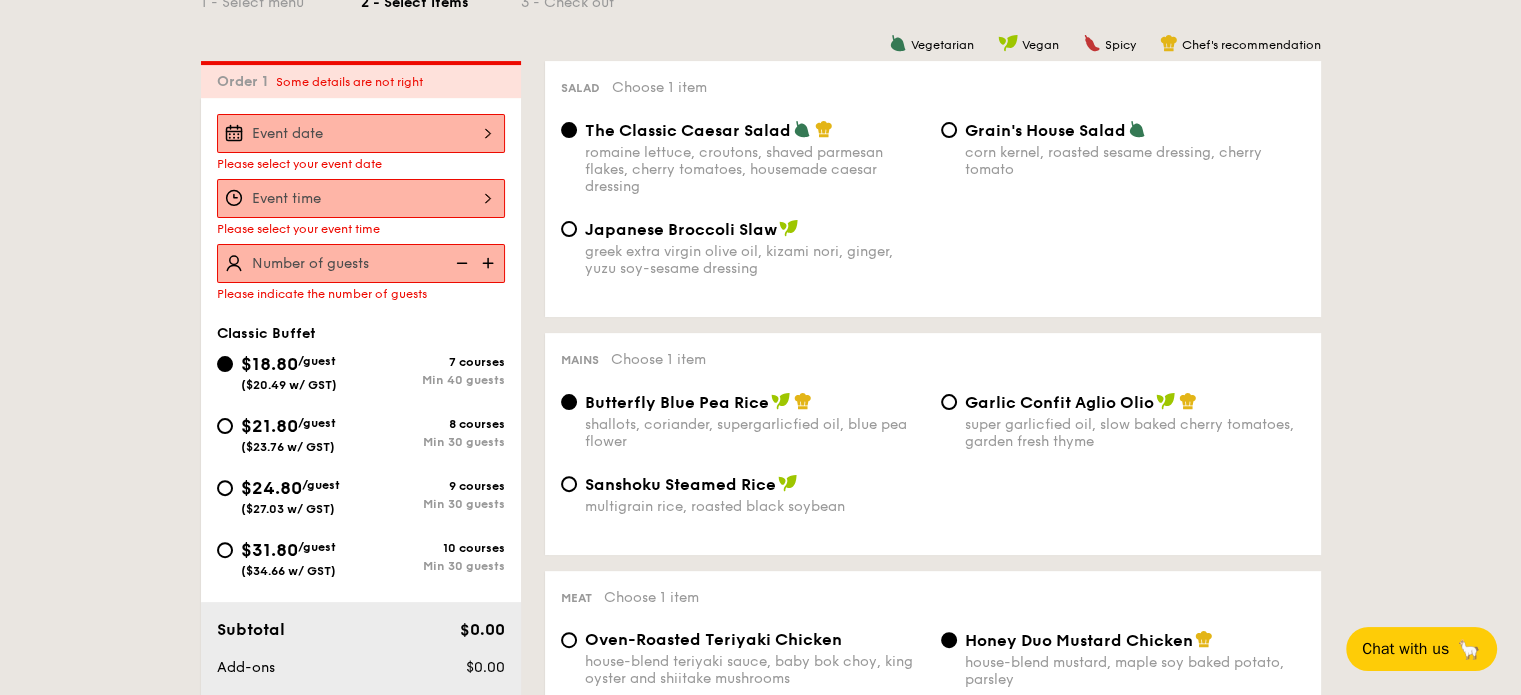 click on "[DATE]" at bounding box center [361, 133] 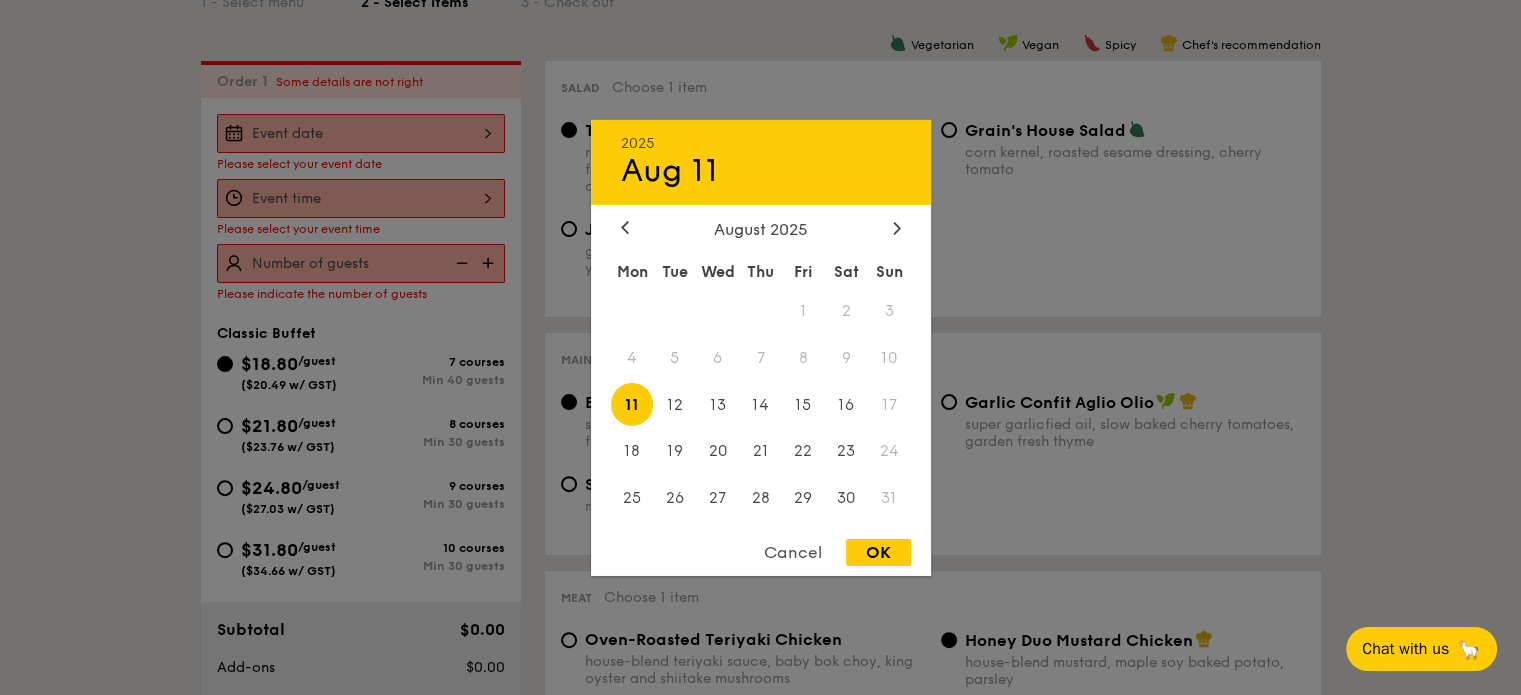 click on "[DATE]" at bounding box center (761, 347) 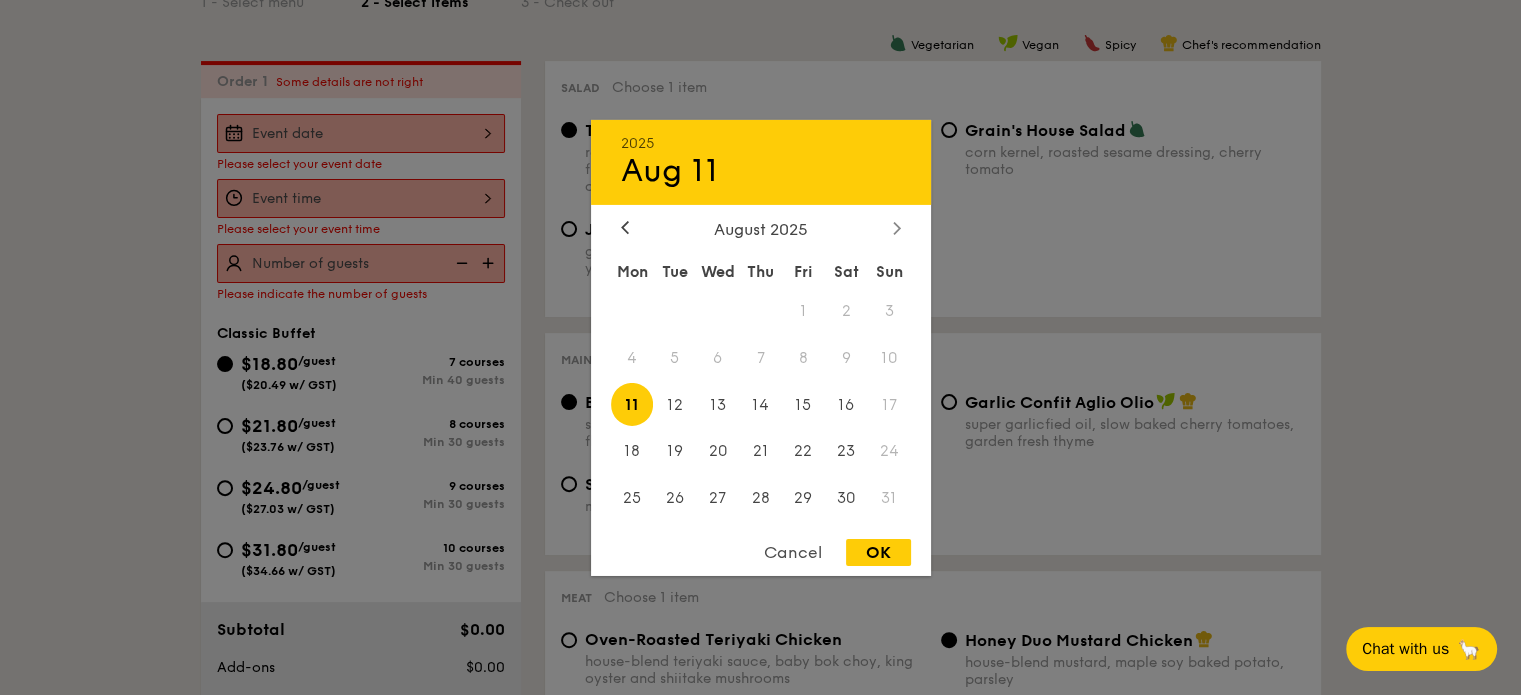 click 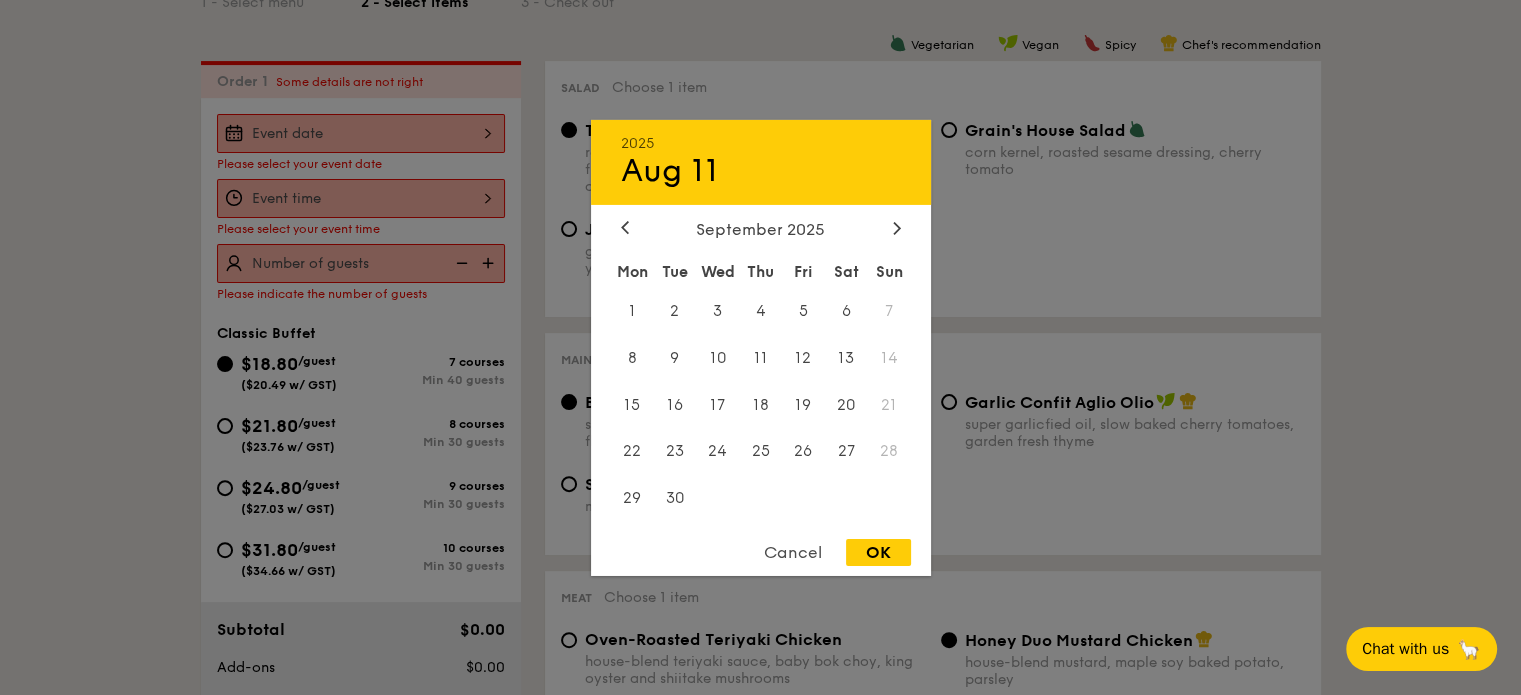 click on "28" at bounding box center [889, 451] 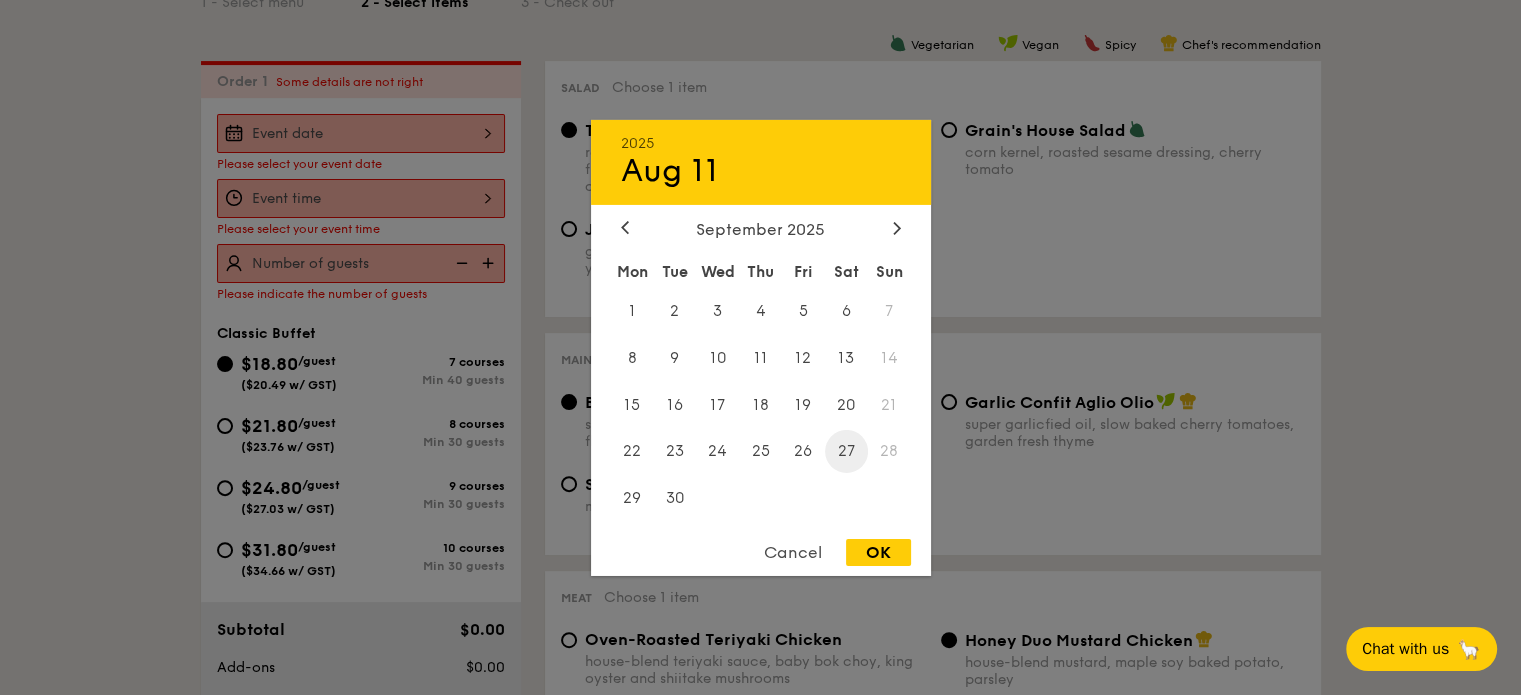 click on "27" at bounding box center (846, 451) 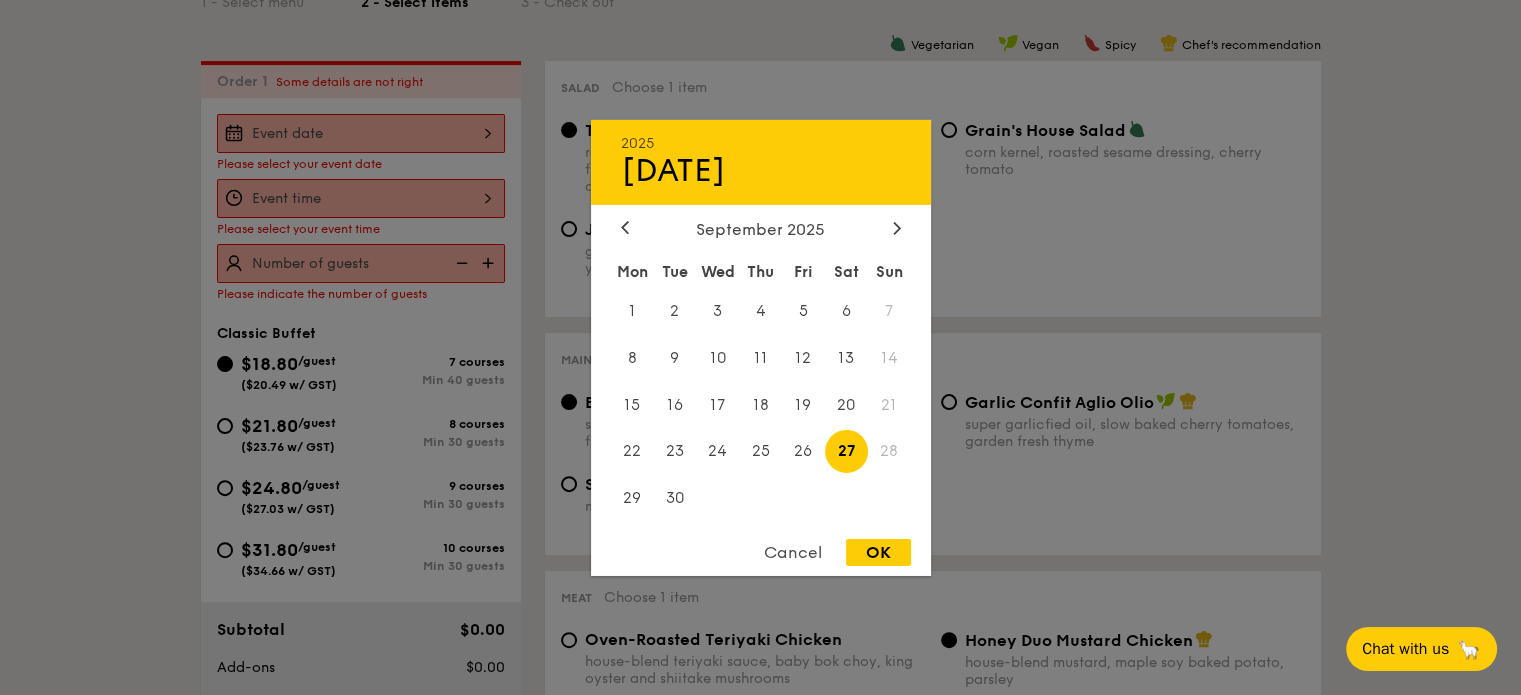 click on "OK" at bounding box center [878, 552] 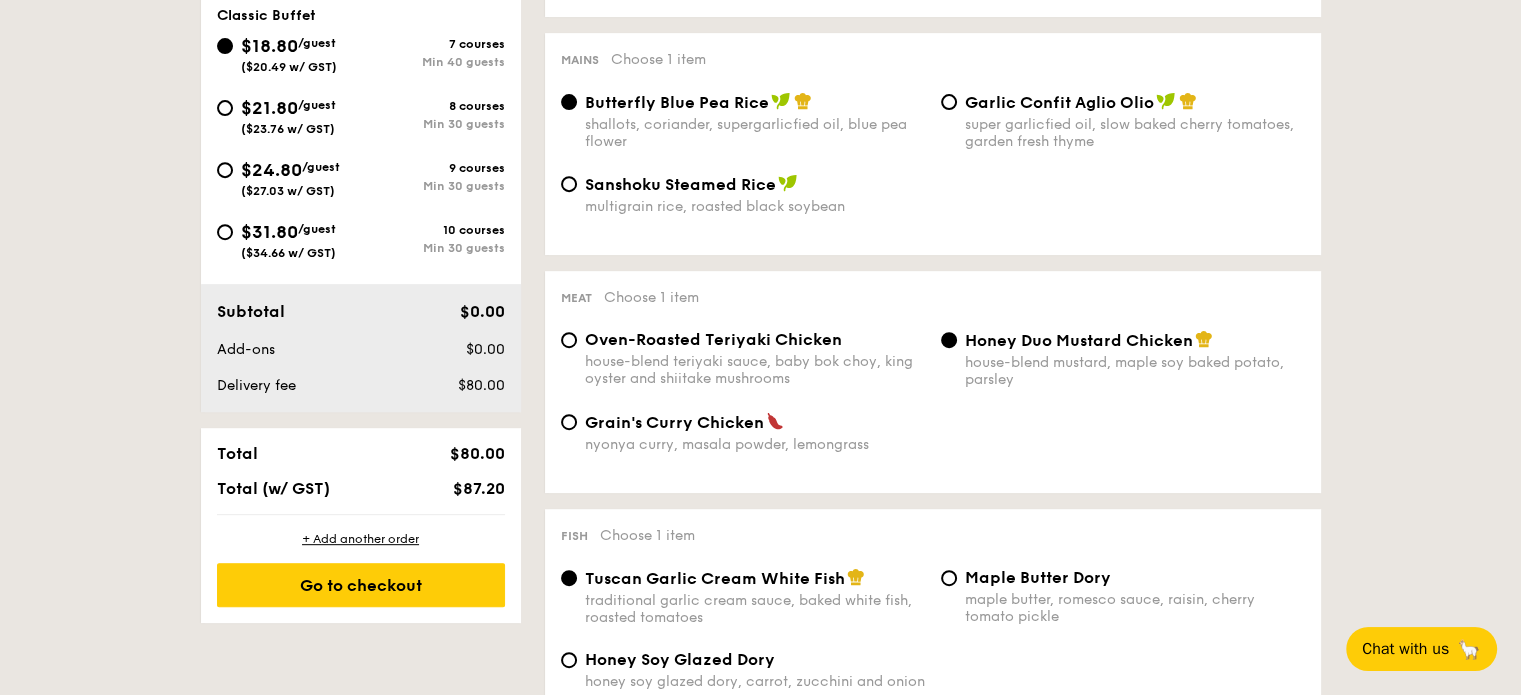scroll, scrollTop: 503, scrollLeft: 0, axis: vertical 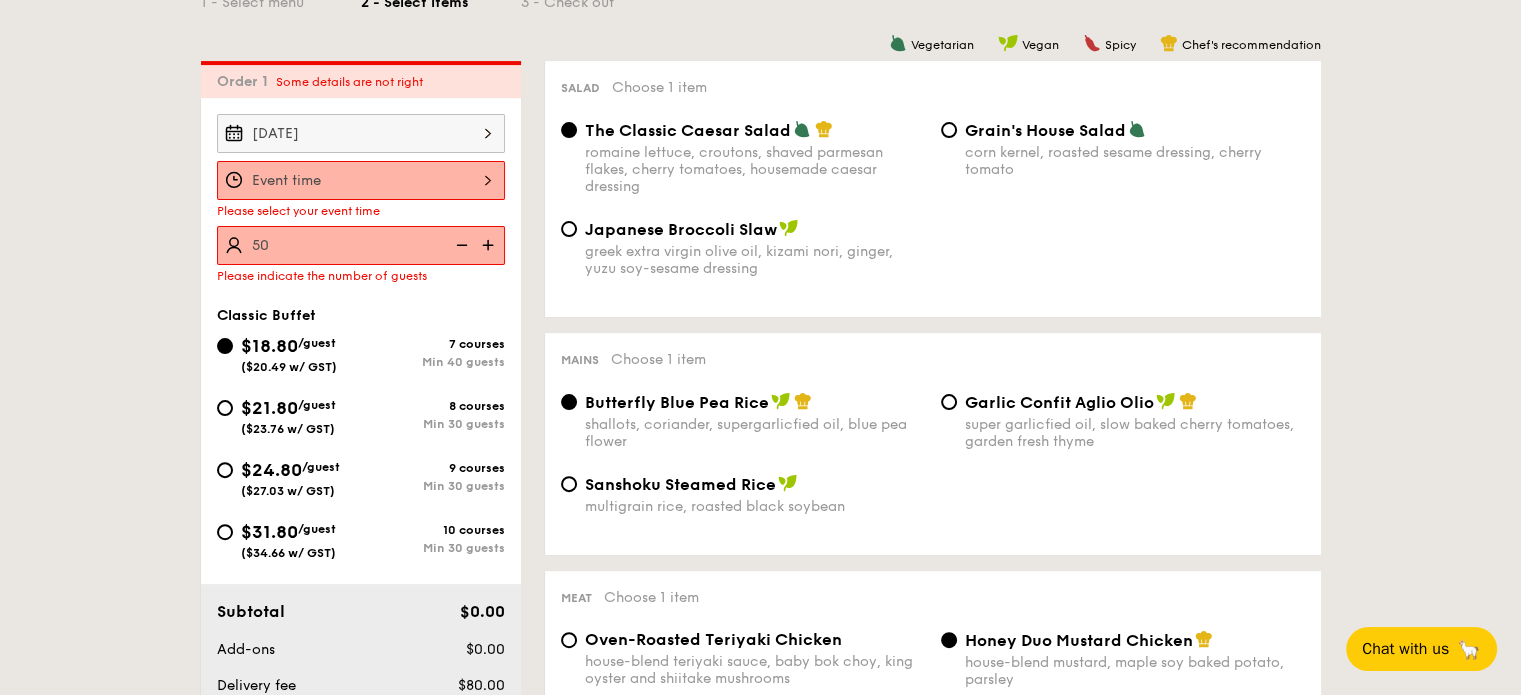 type on "50 guests" 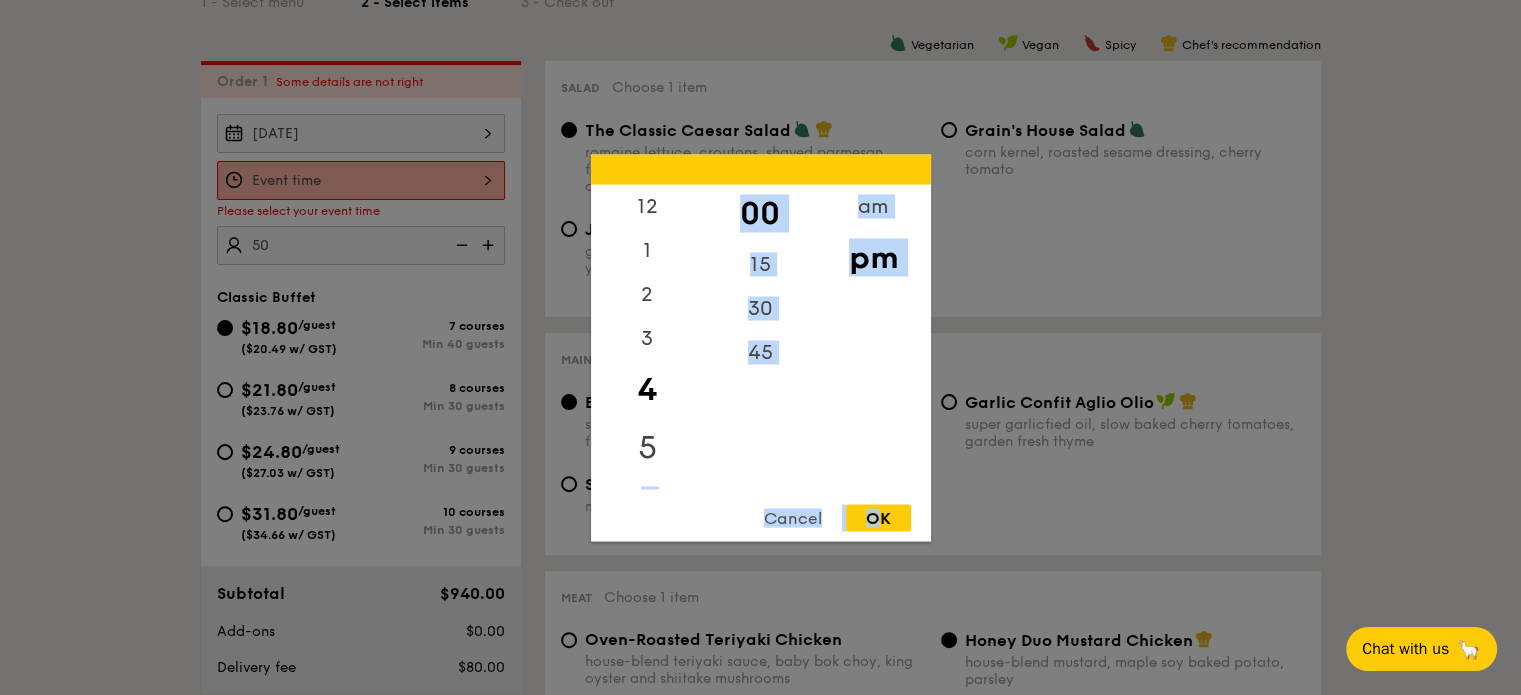 drag, startPoint x: 880, startPoint y: 515, endPoint x: 648, endPoint y: 439, distance: 244.13112 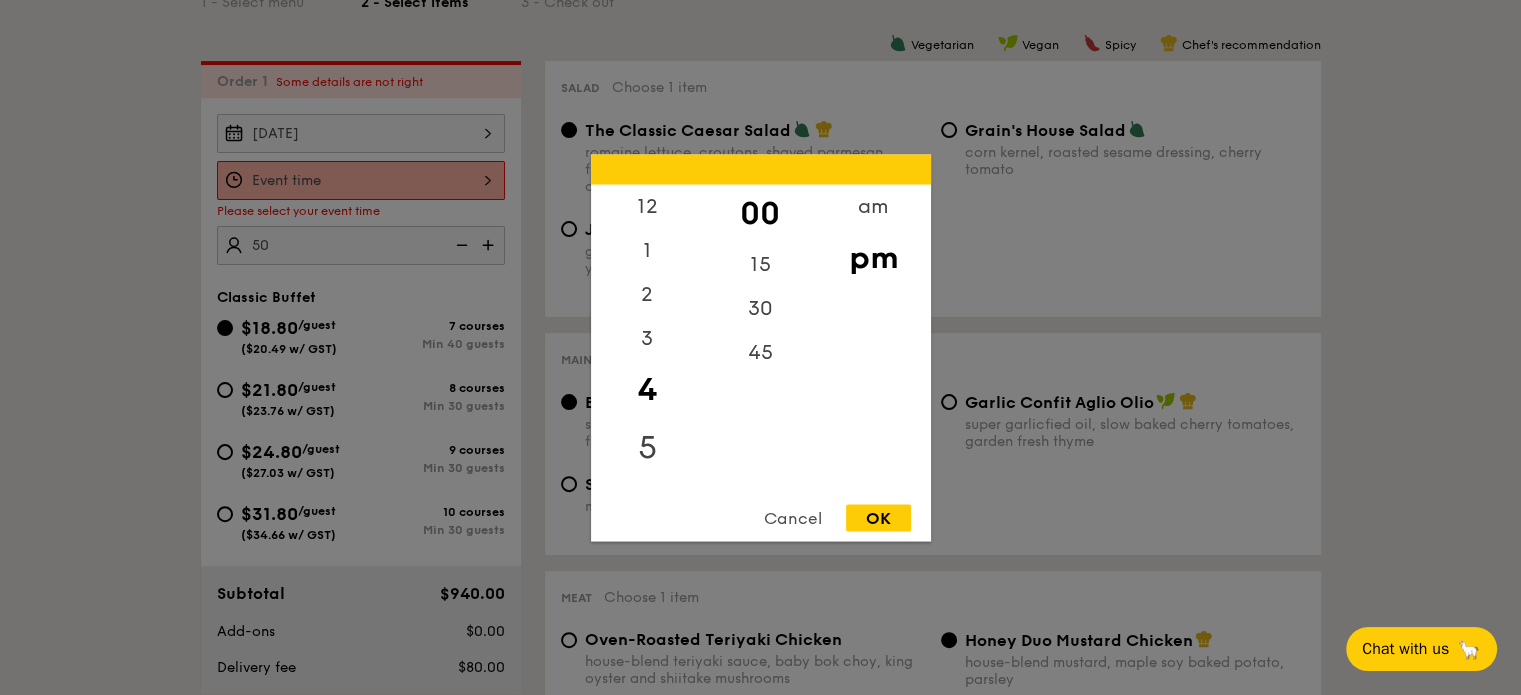 click on "5" at bounding box center [647, 447] 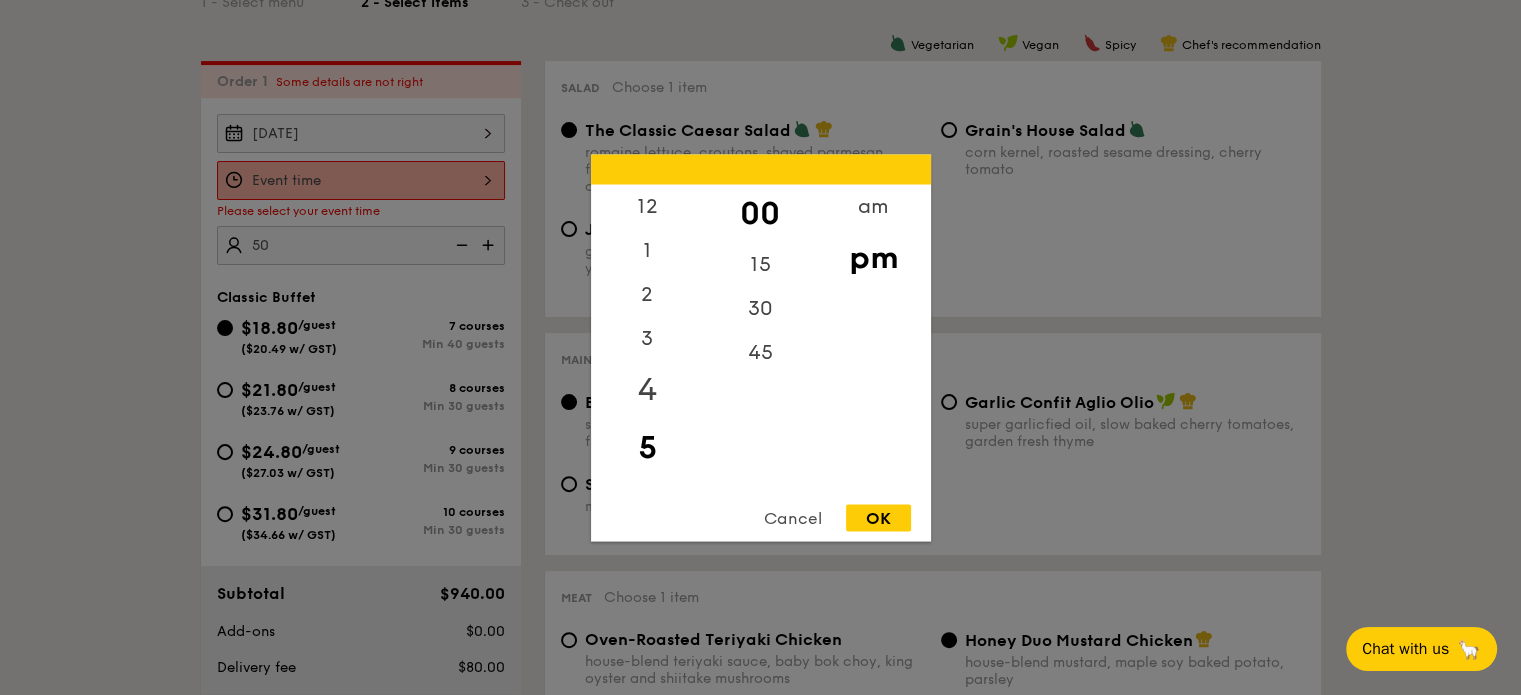 click on "4" at bounding box center [647, 389] 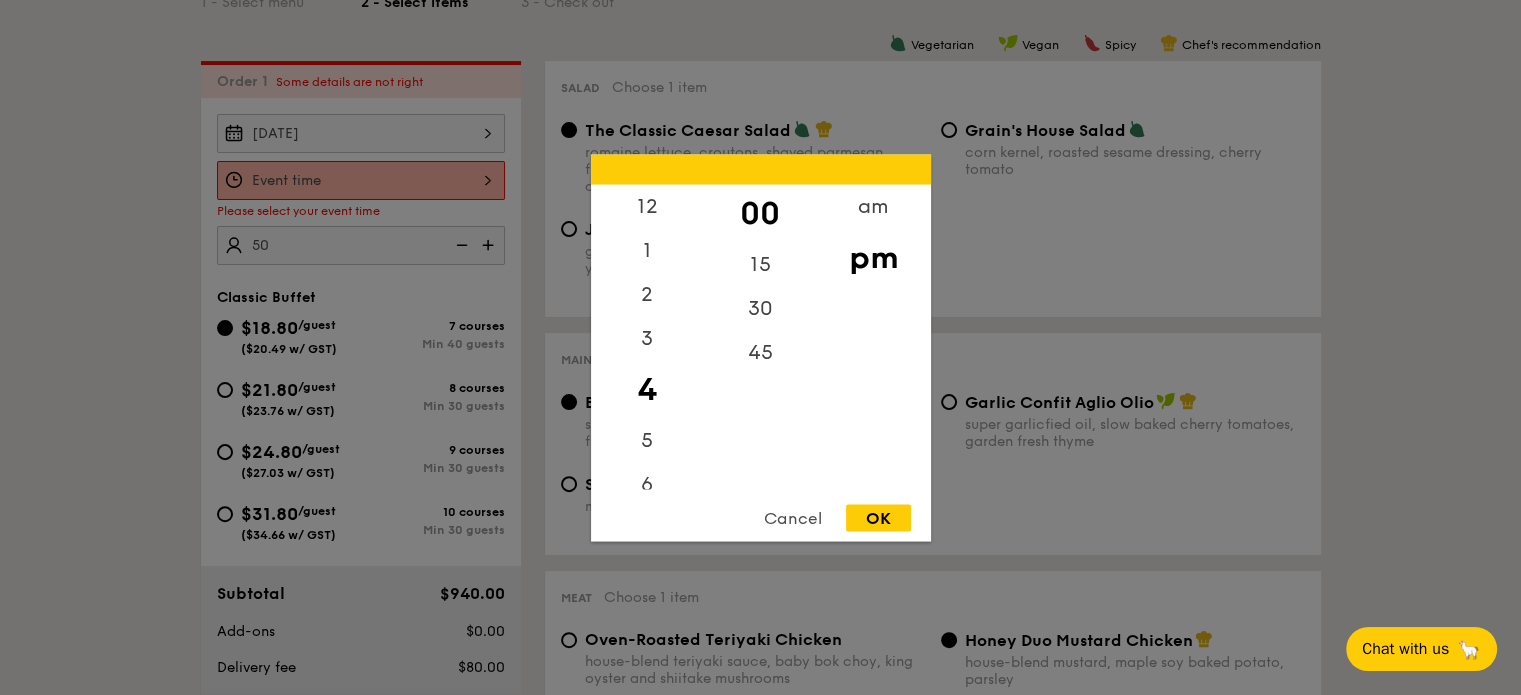 click on "OK" at bounding box center (878, 517) 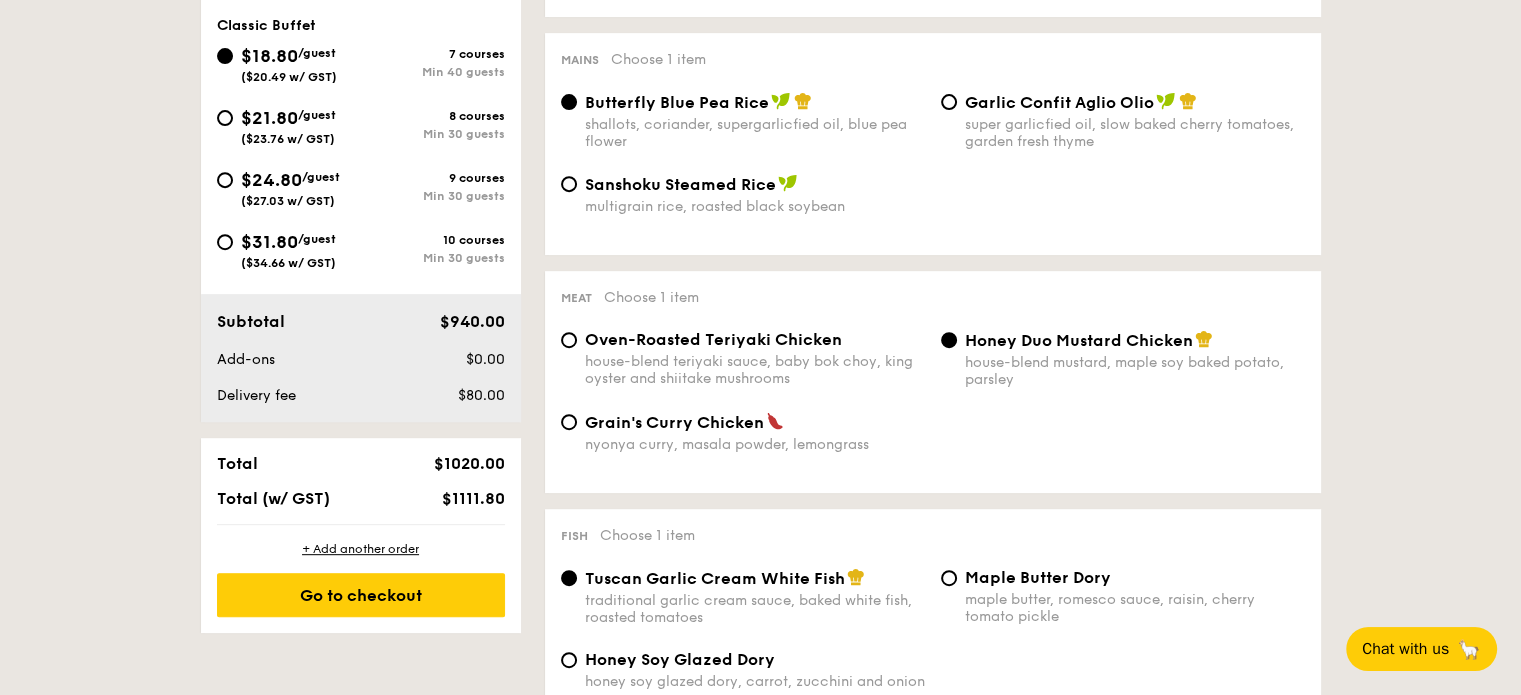 scroll, scrollTop: 203, scrollLeft: 0, axis: vertical 